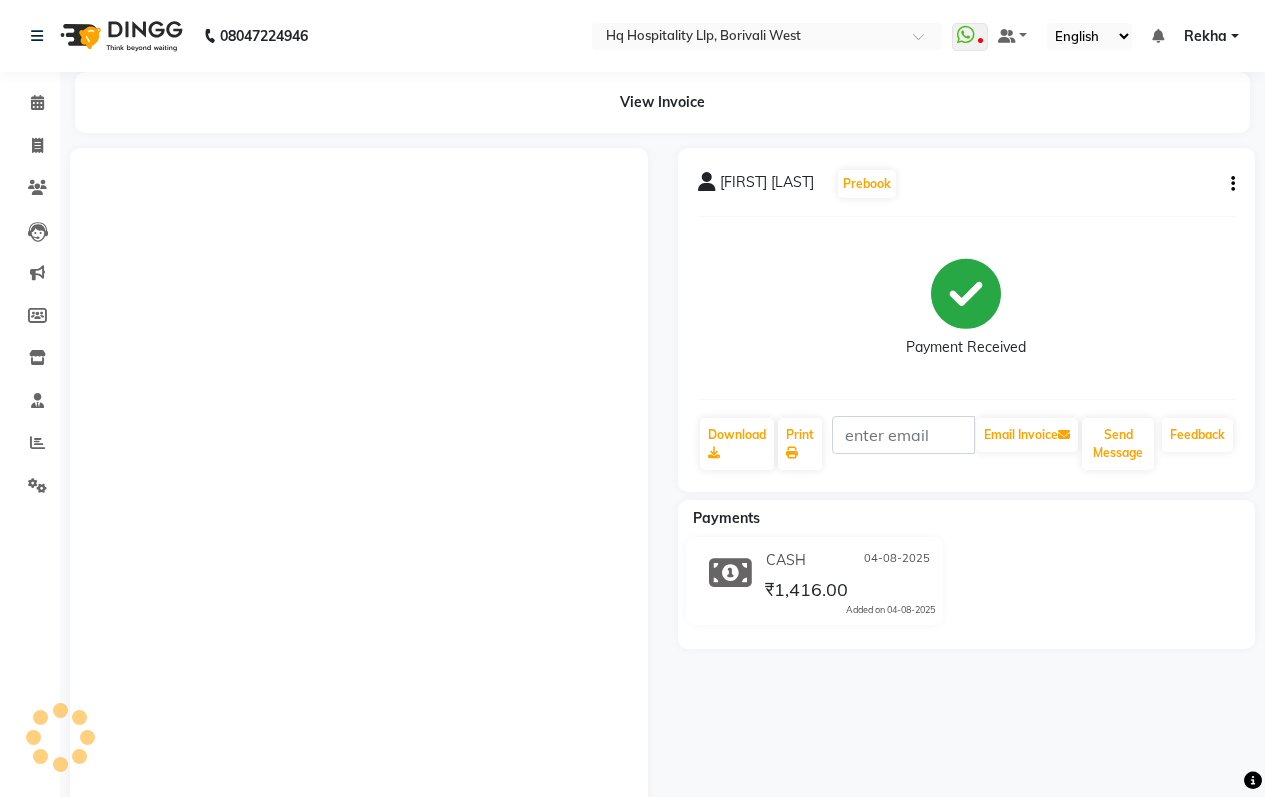 scroll, scrollTop: 0, scrollLeft: 0, axis: both 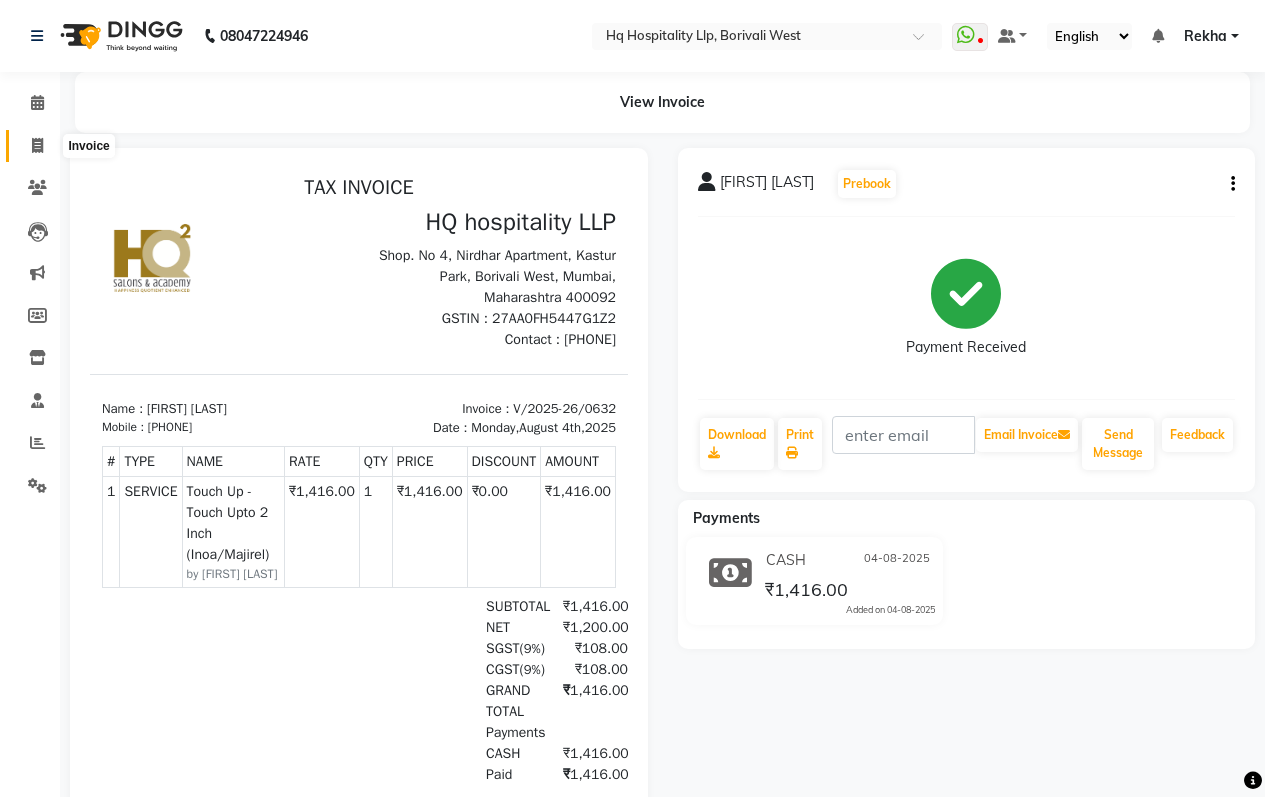 click 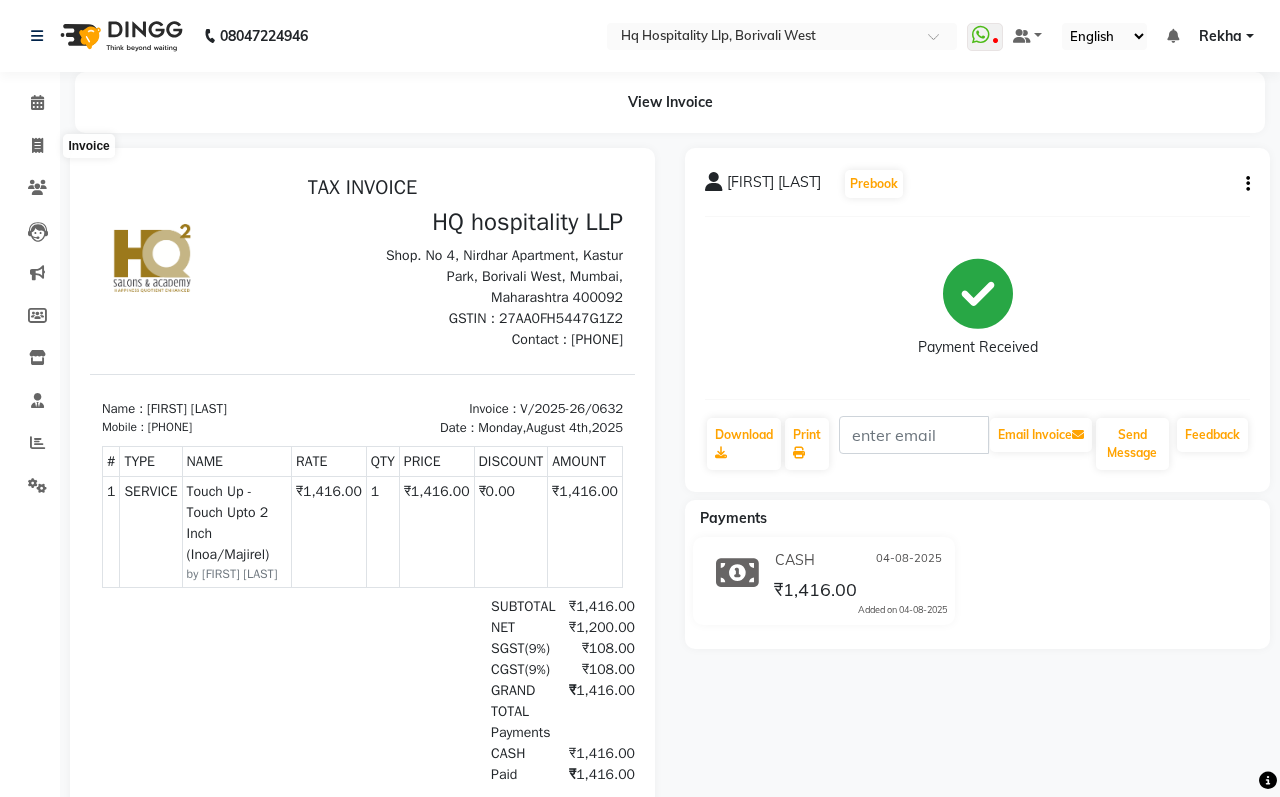 select on "7197" 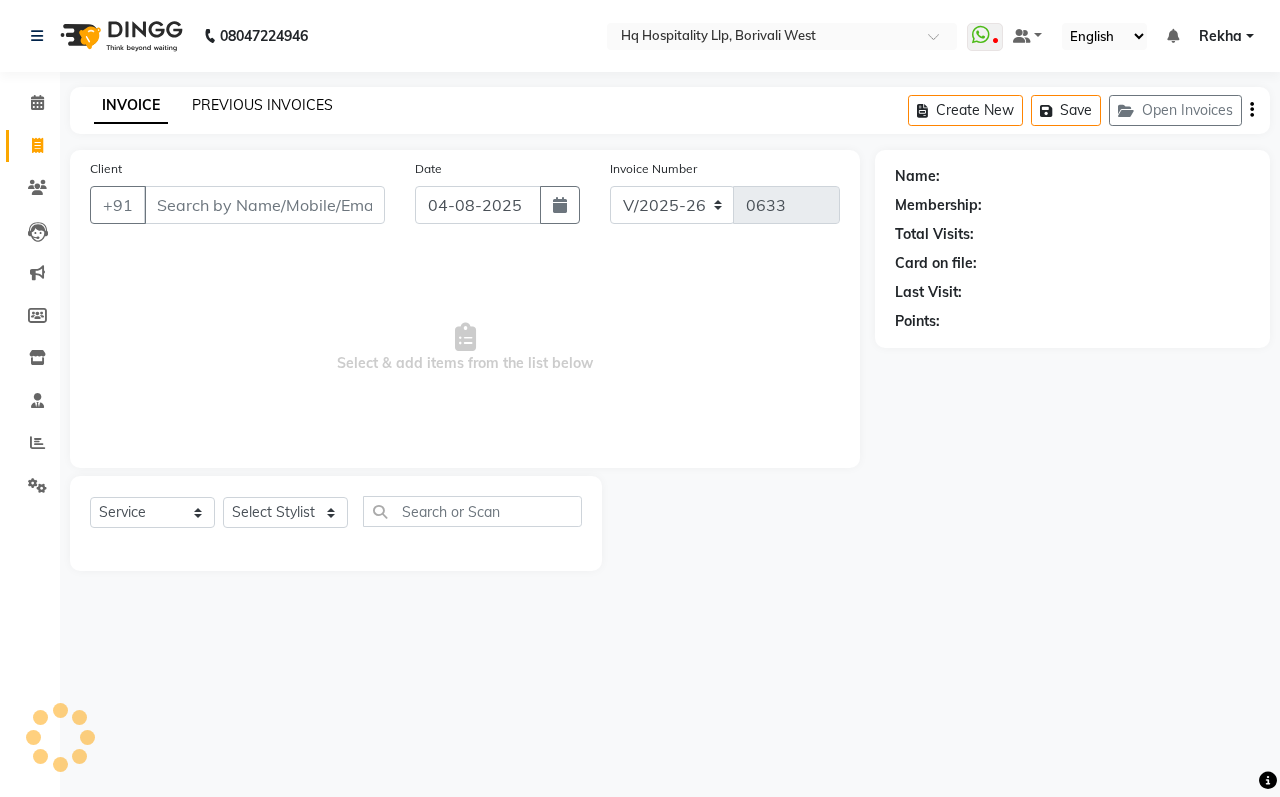 click on "PREVIOUS INVOICES" 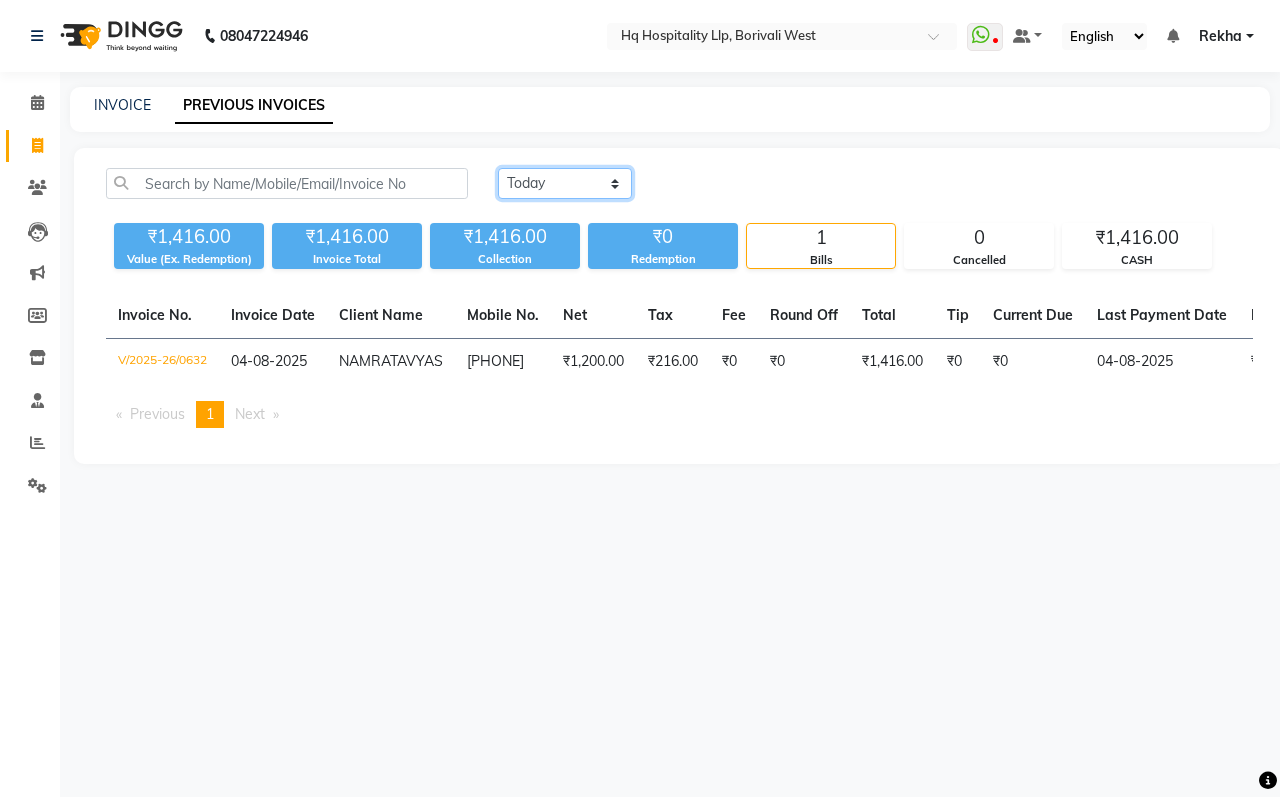 click on "Today Yesterday Custom Range" 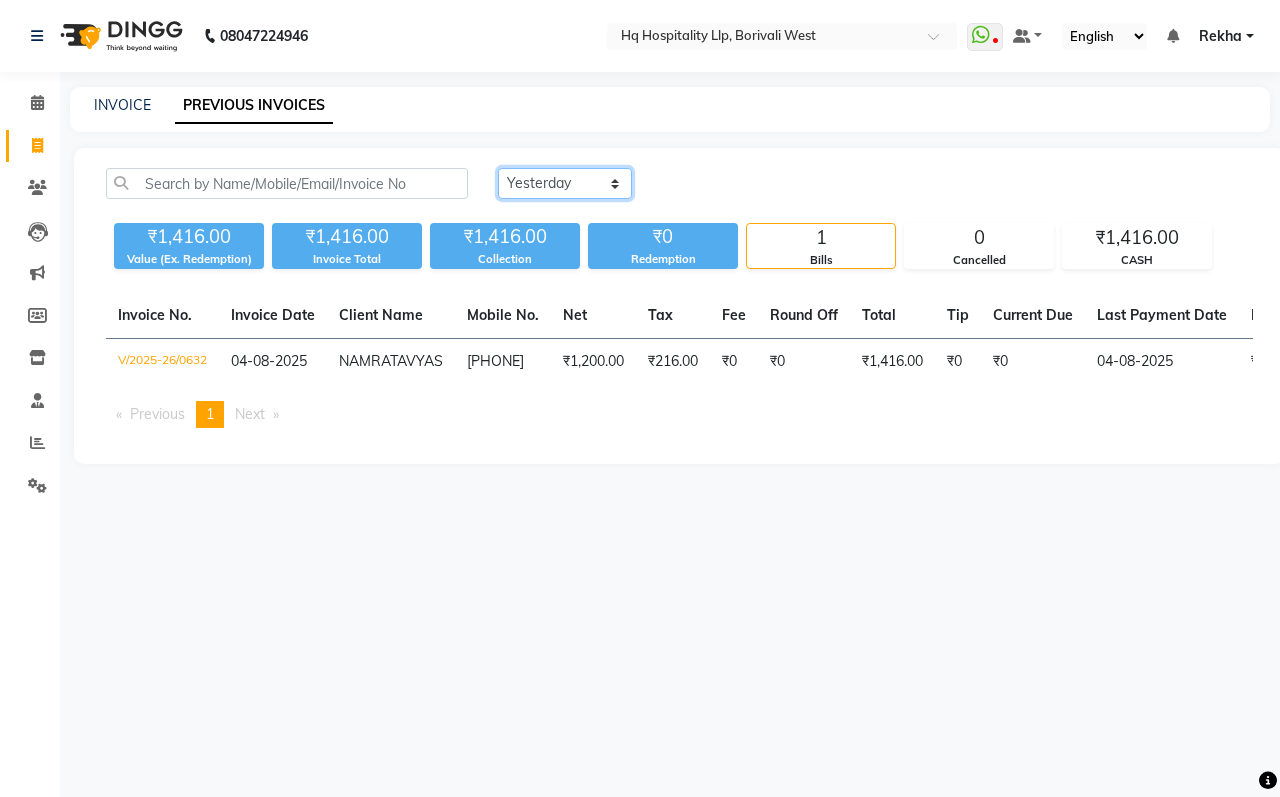 click on "Today Yesterday Custom Range" 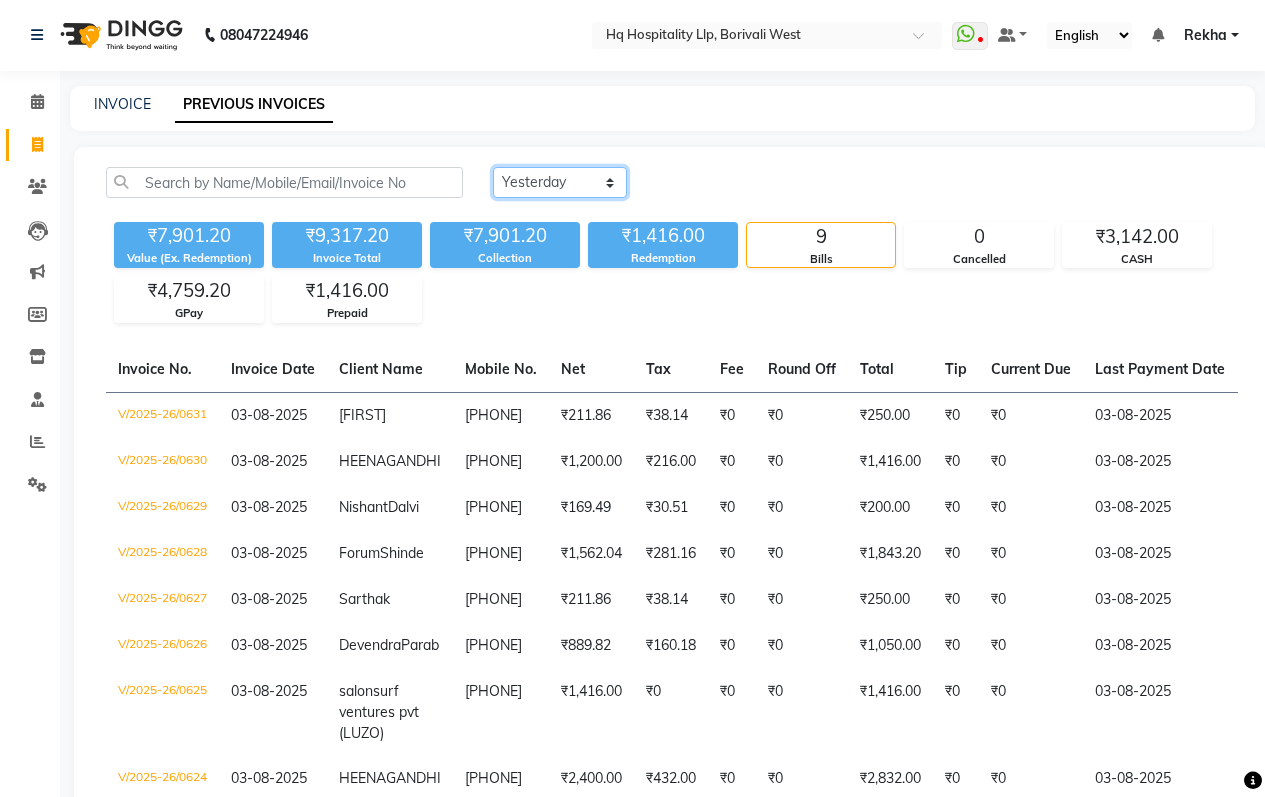 scroll, scrollTop: 0, scrollLeft: 0, axis: both 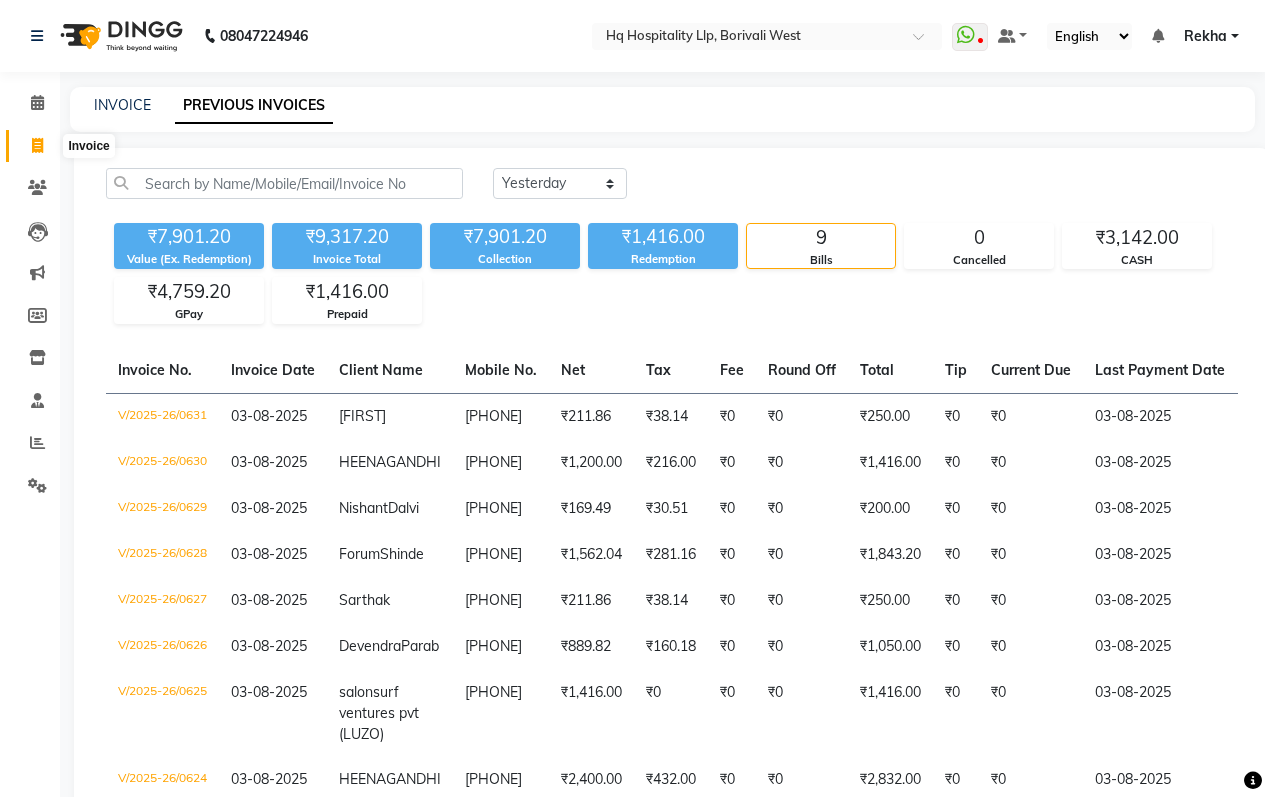 click 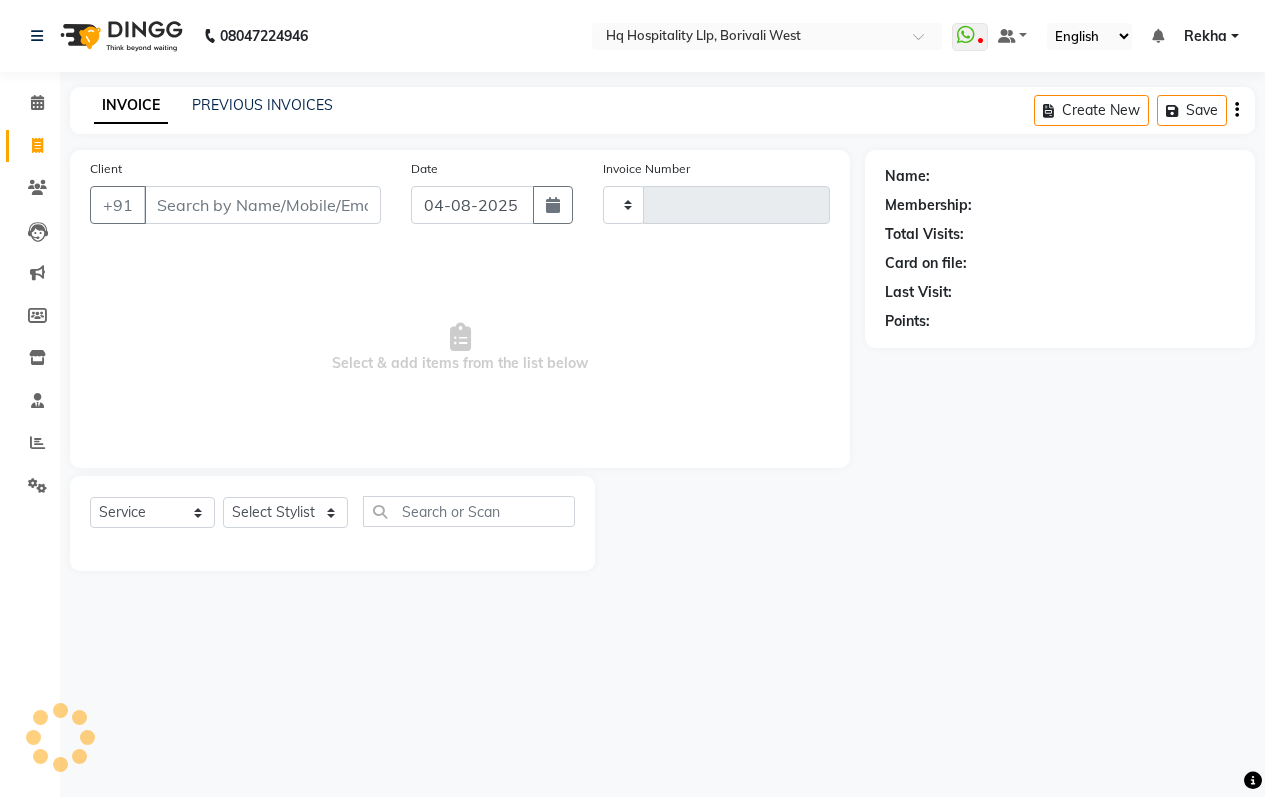 type on "0633" 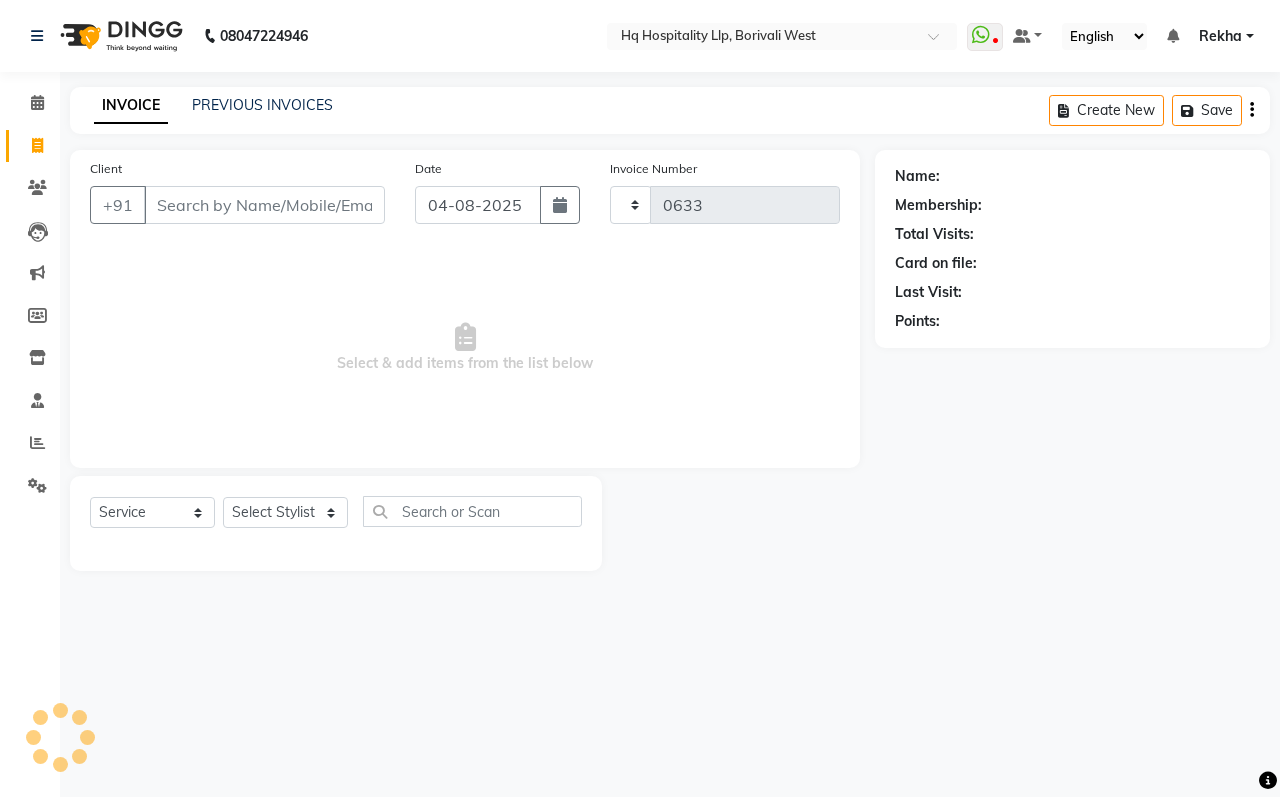 select on "7197" 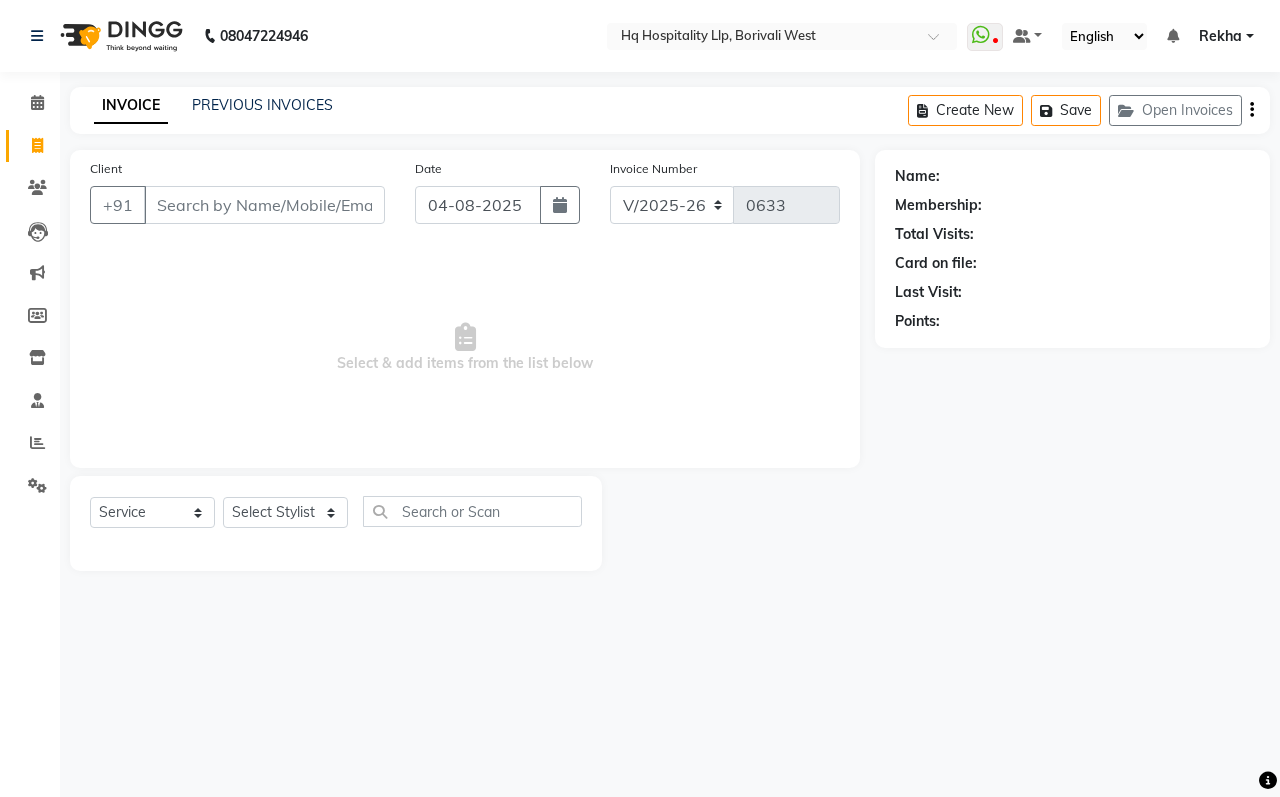 click on "Client" at bounding box center (264, 205) 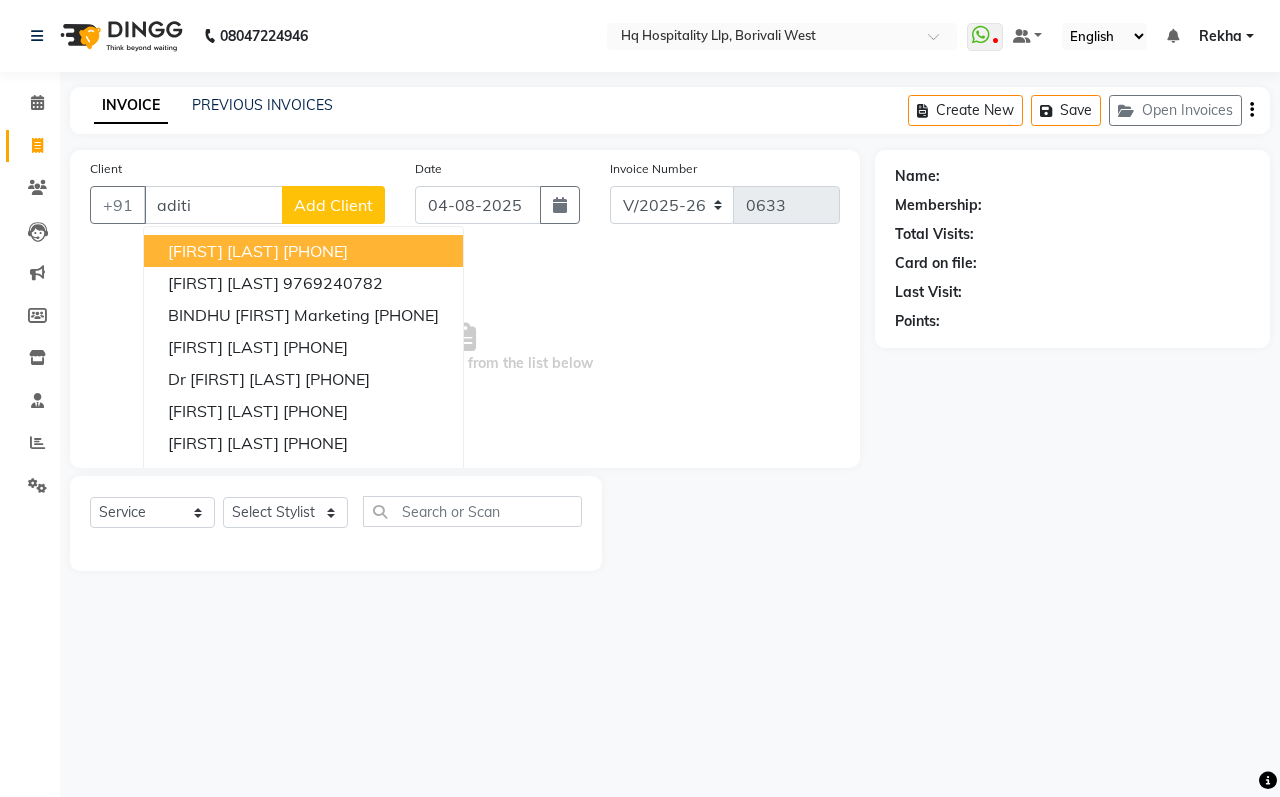click on "aditi" at bounding box center (213, 205) 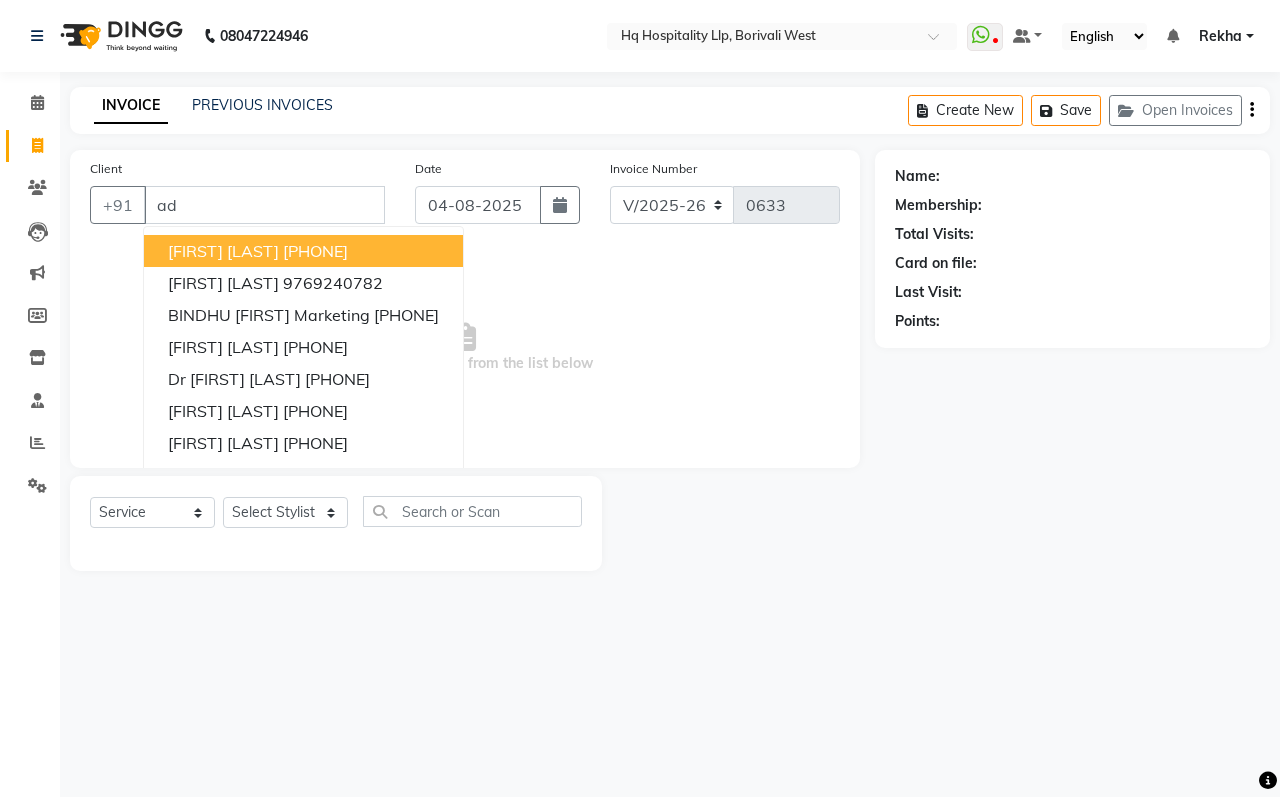 type on "a" 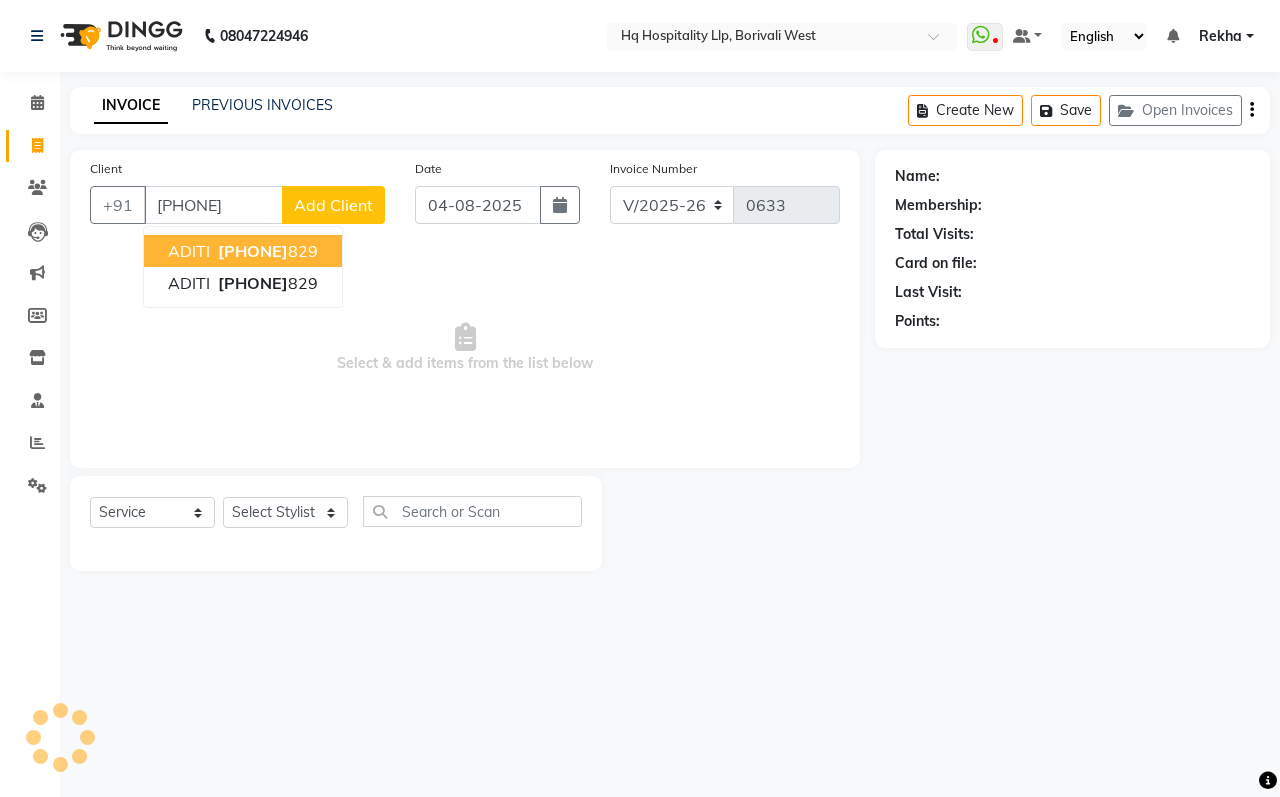 click on "[PHONE]" at bounding box center (253, 251) 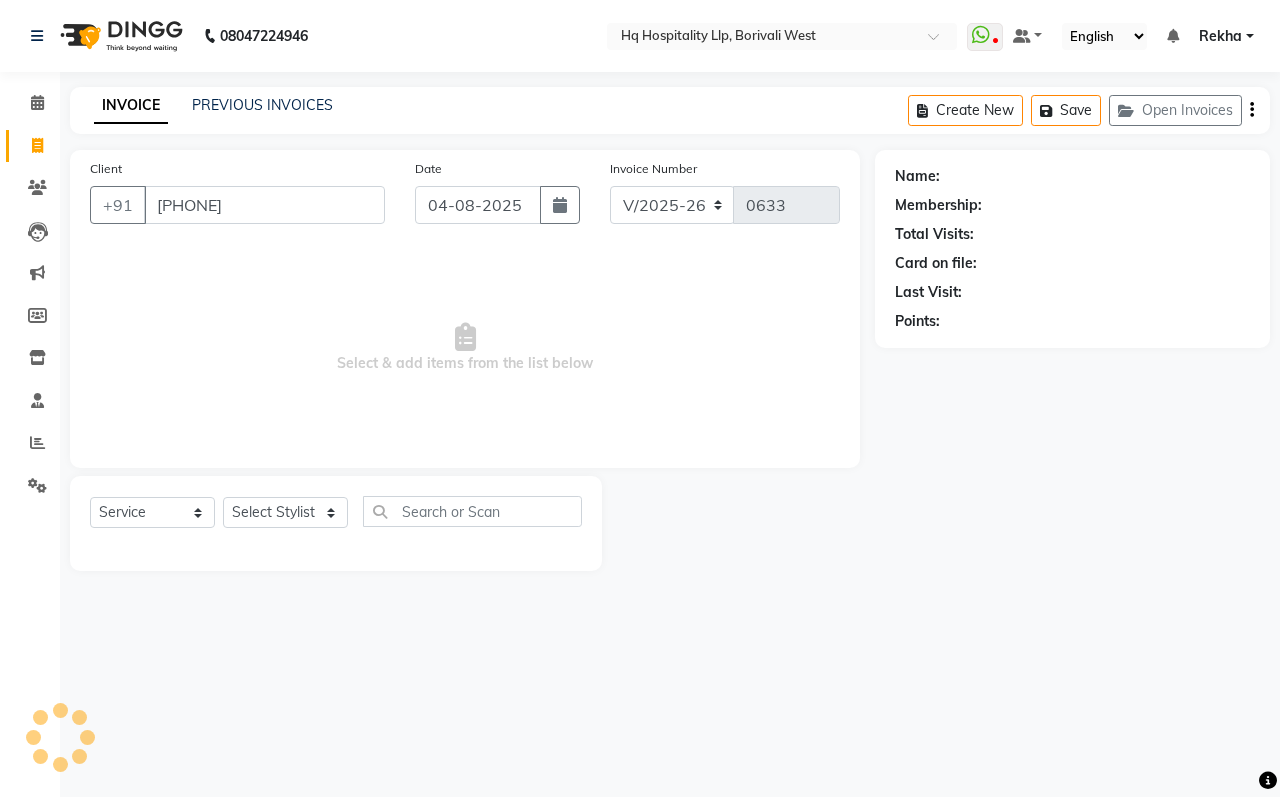 type on "[PHONE]" 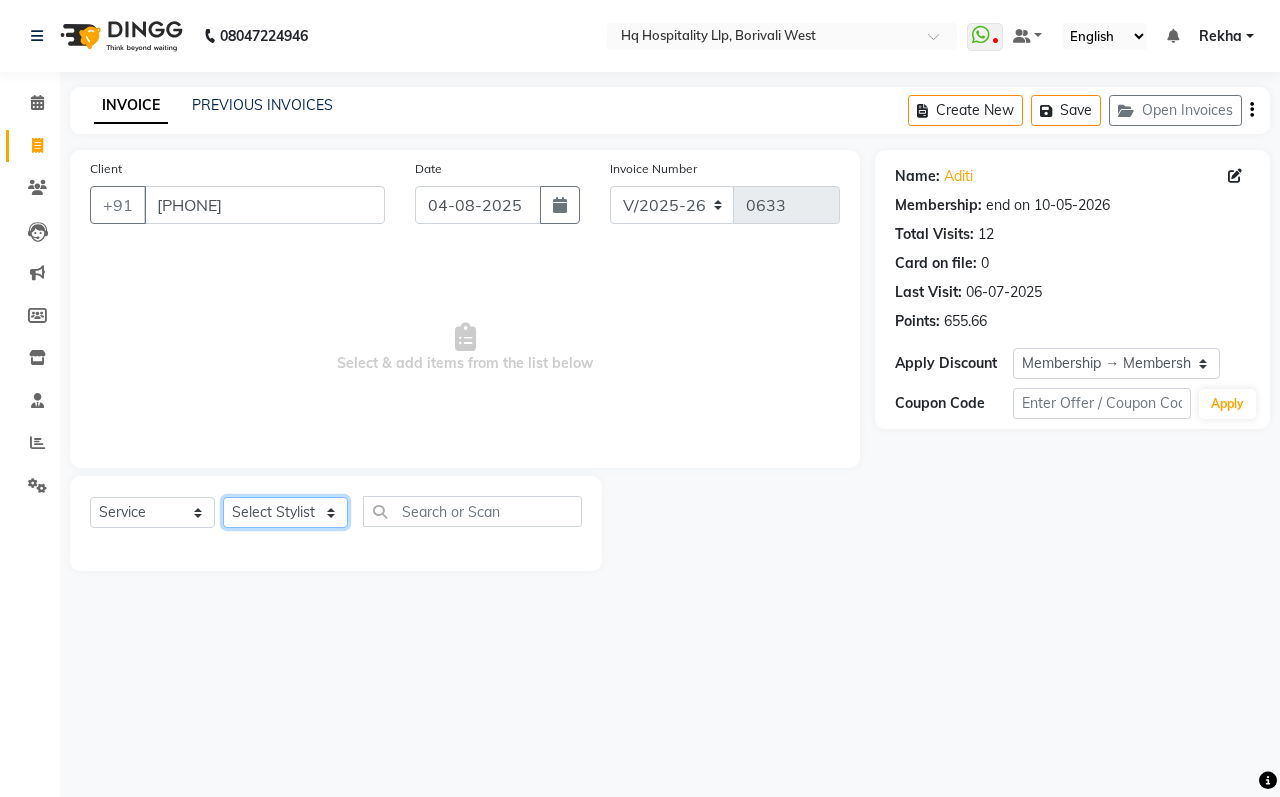 click on "Select Stylist ANAS  Manager Nazakat NOOR Old Staff Preeti Gaud Sandhya Shahbaaz Ali Supriya Sushma Bisht sweety Yusuf" 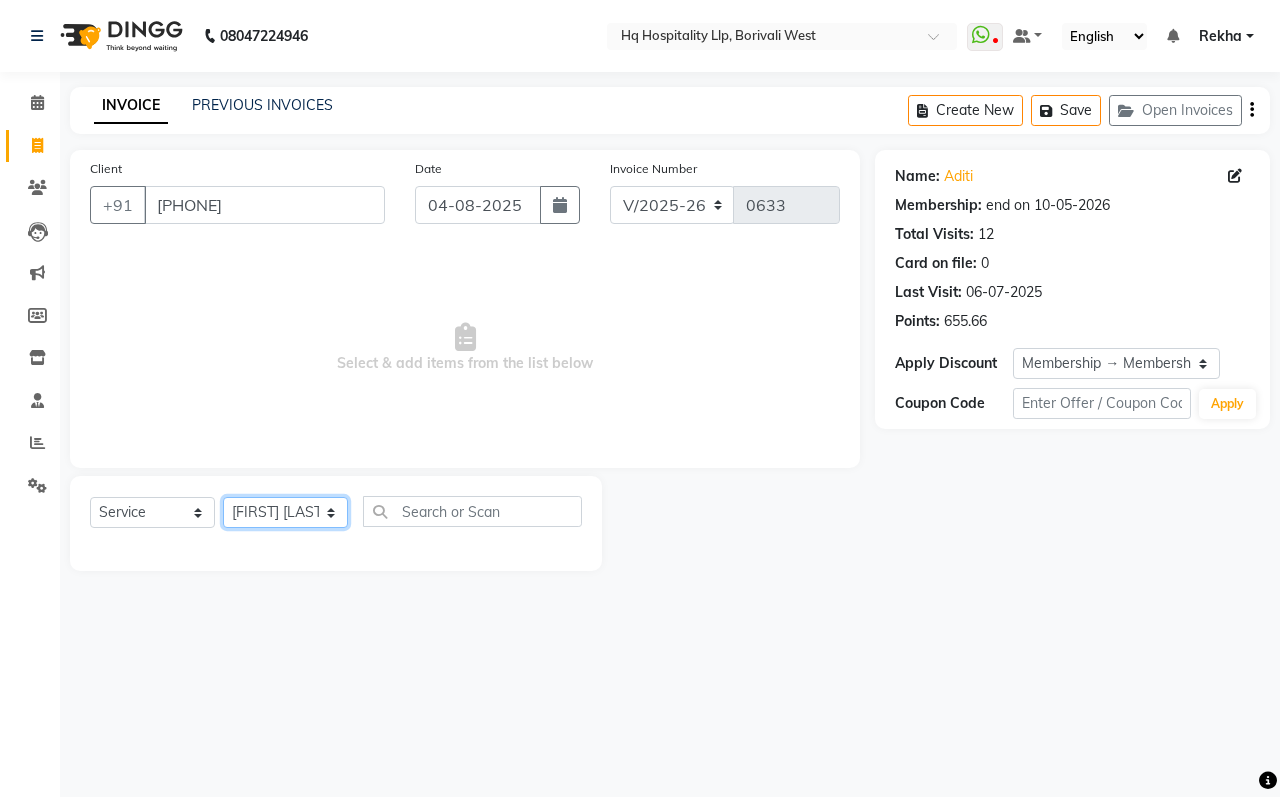 click on "Select Stylist ANAS  Manager Nazakat NOOR Old Staff Preeti Gaud Sandhya Shahbaaz Ali Supriya Sushma Bisht sweety Yusuf" 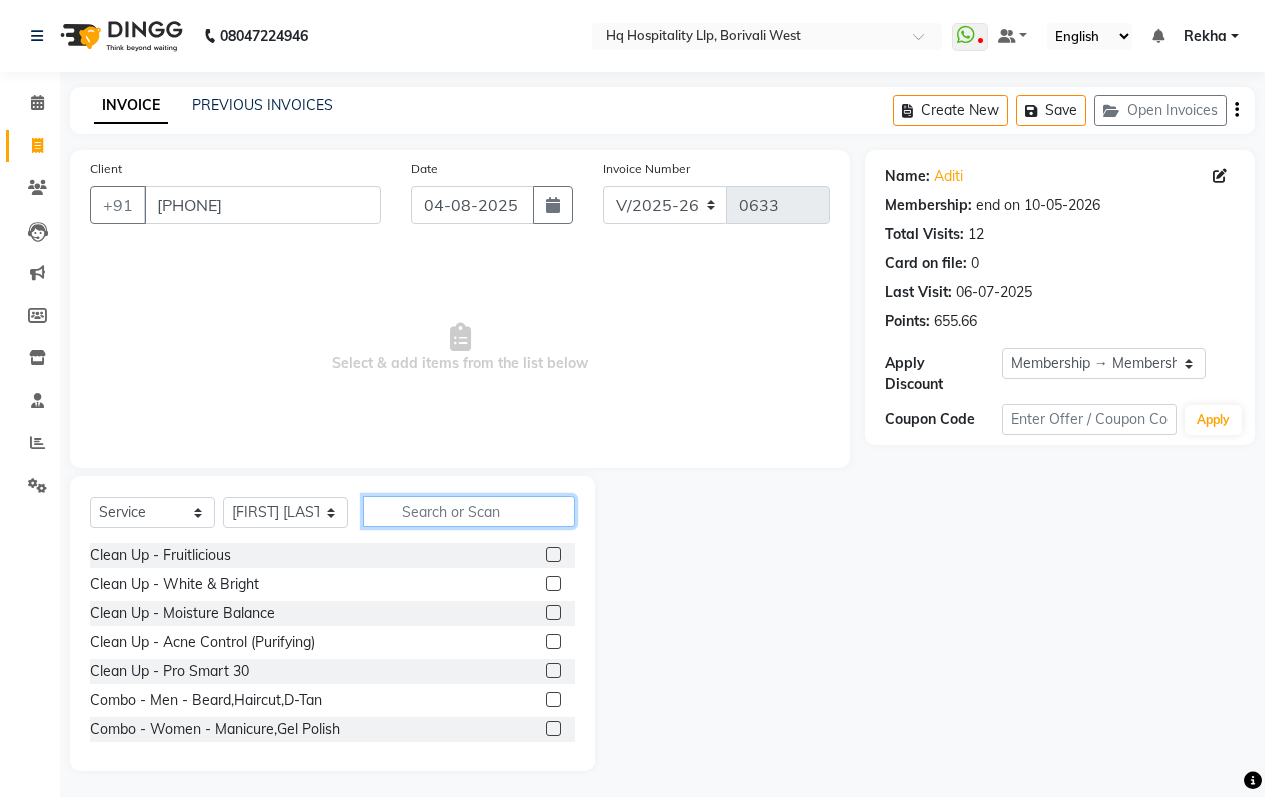 click 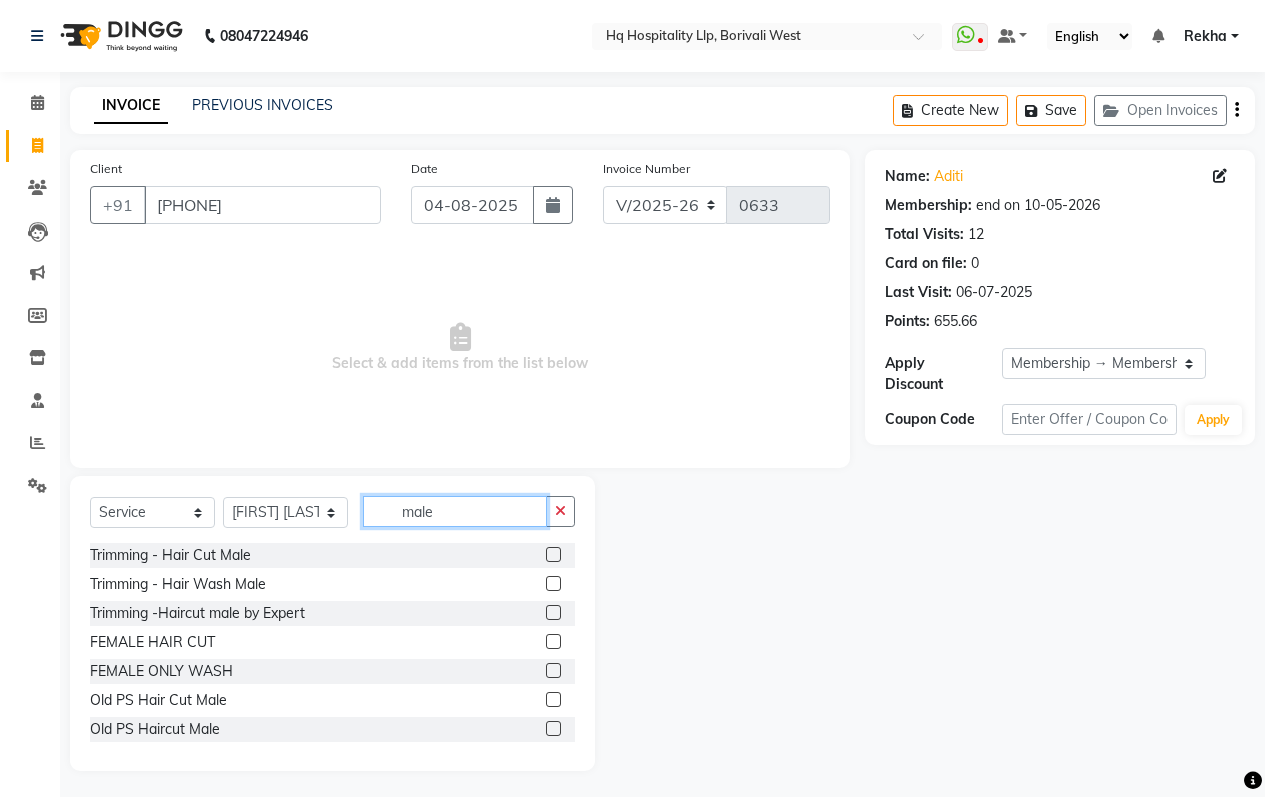 type on "male" 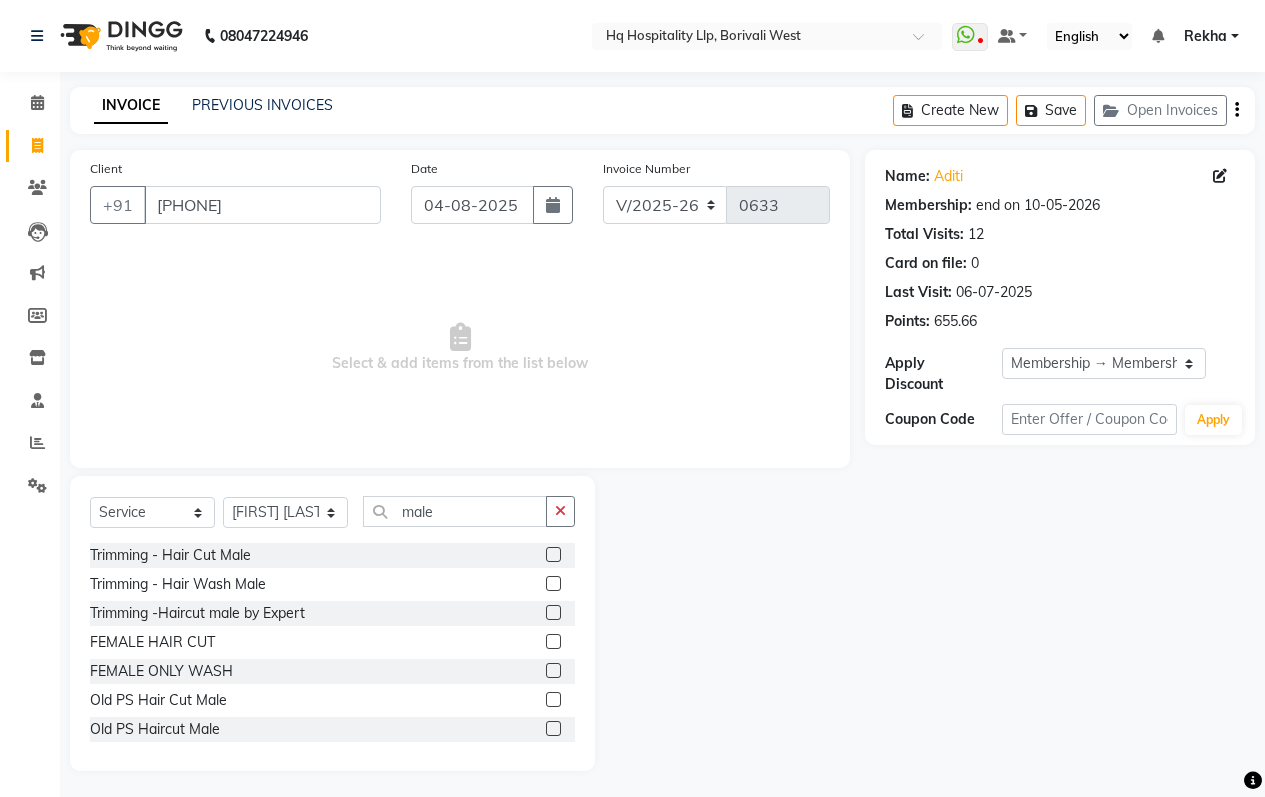 click 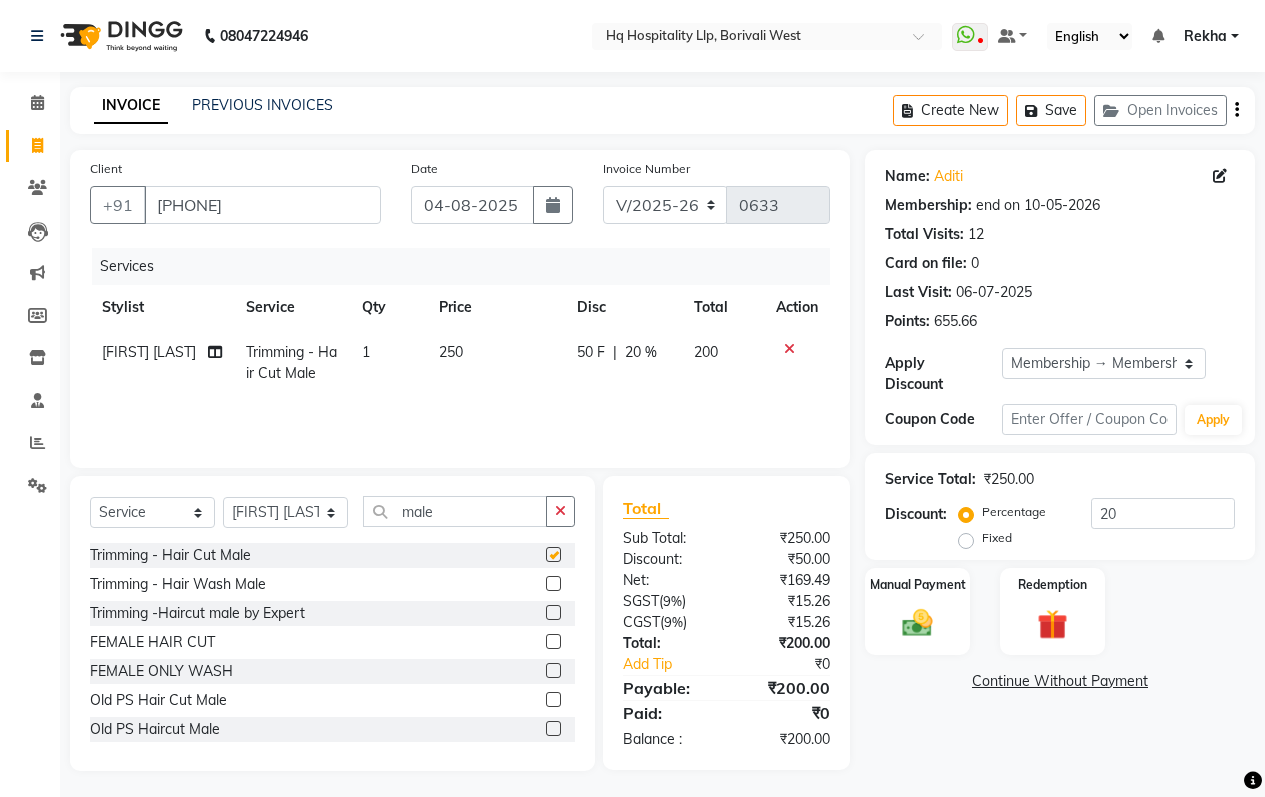 checkbox on "false" 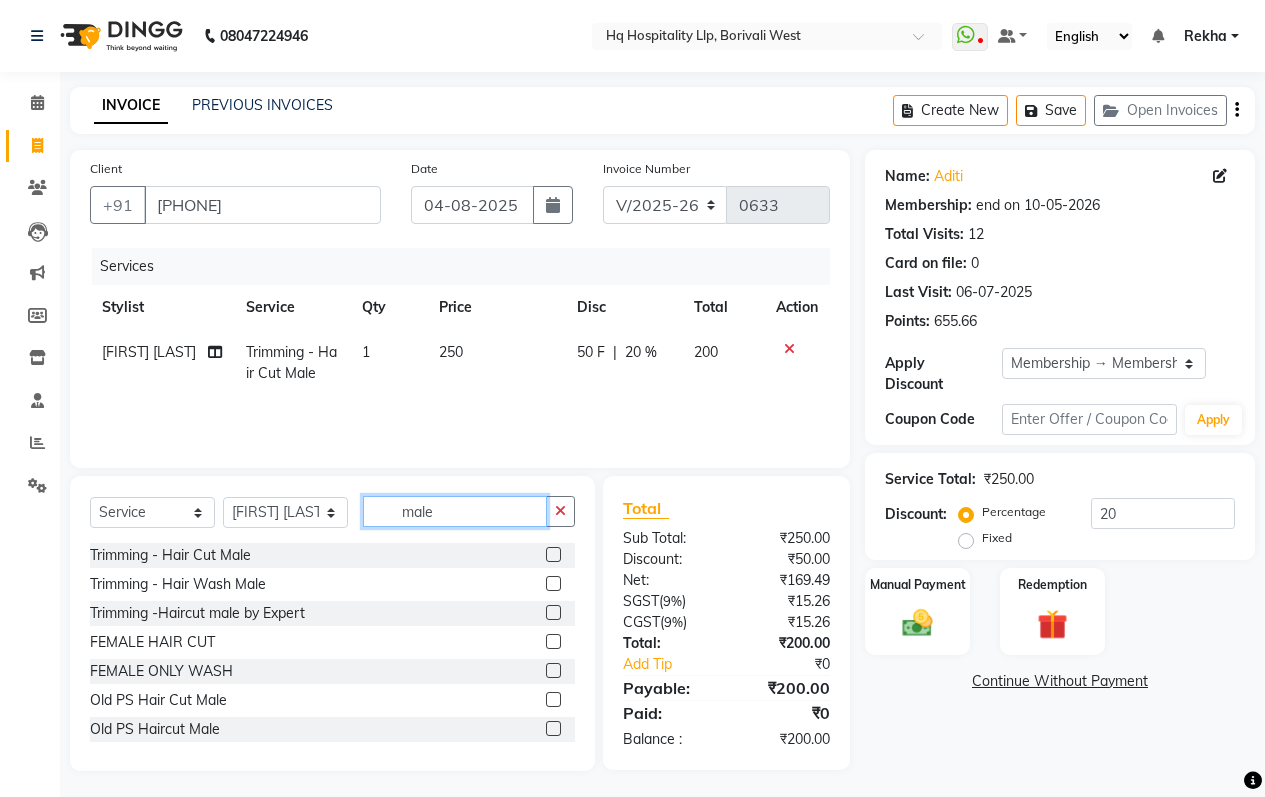 click on "male" 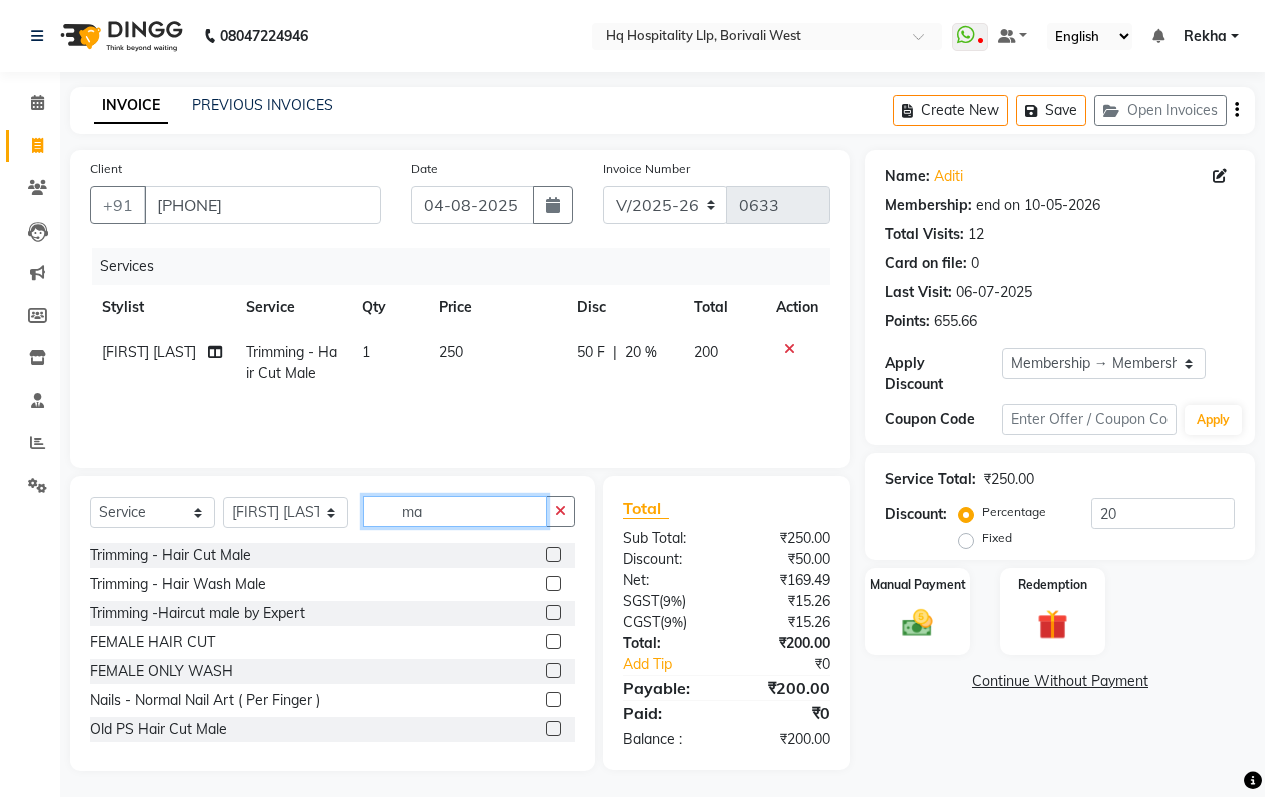 type on "m" 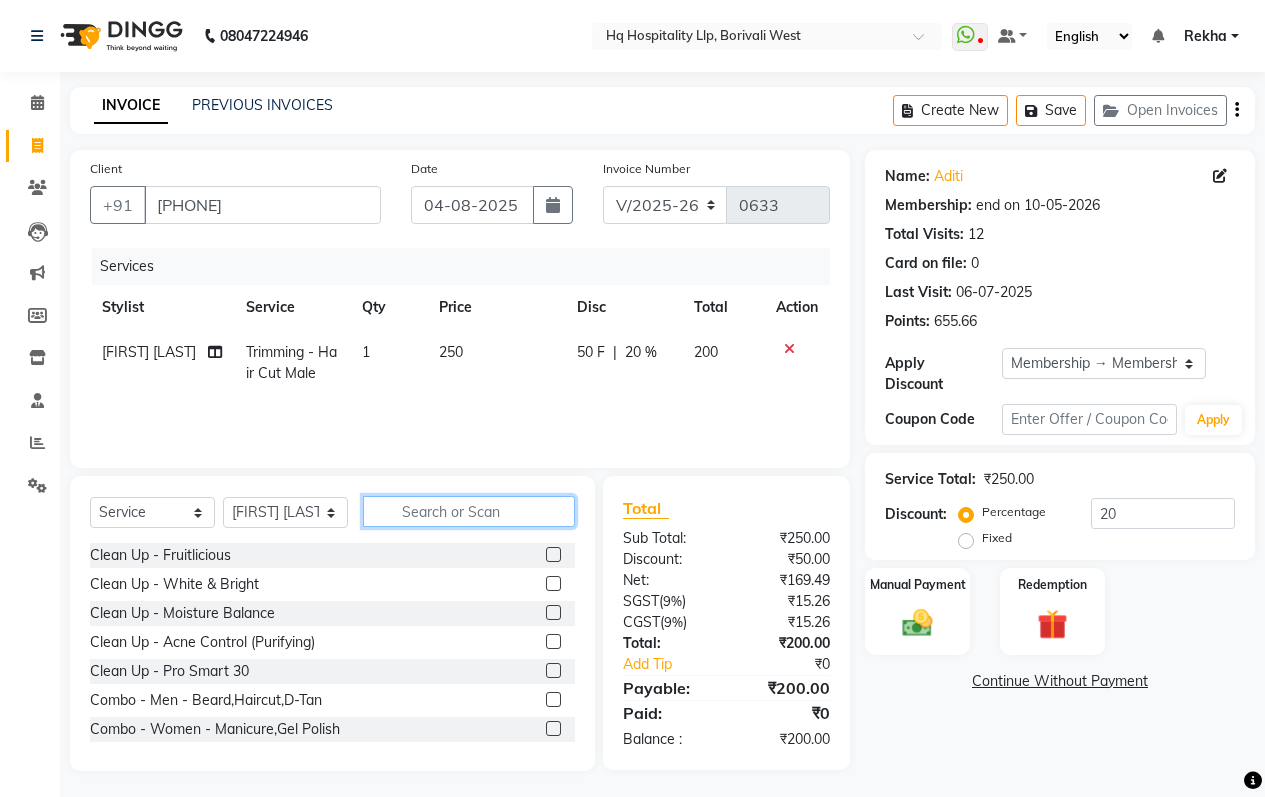 type 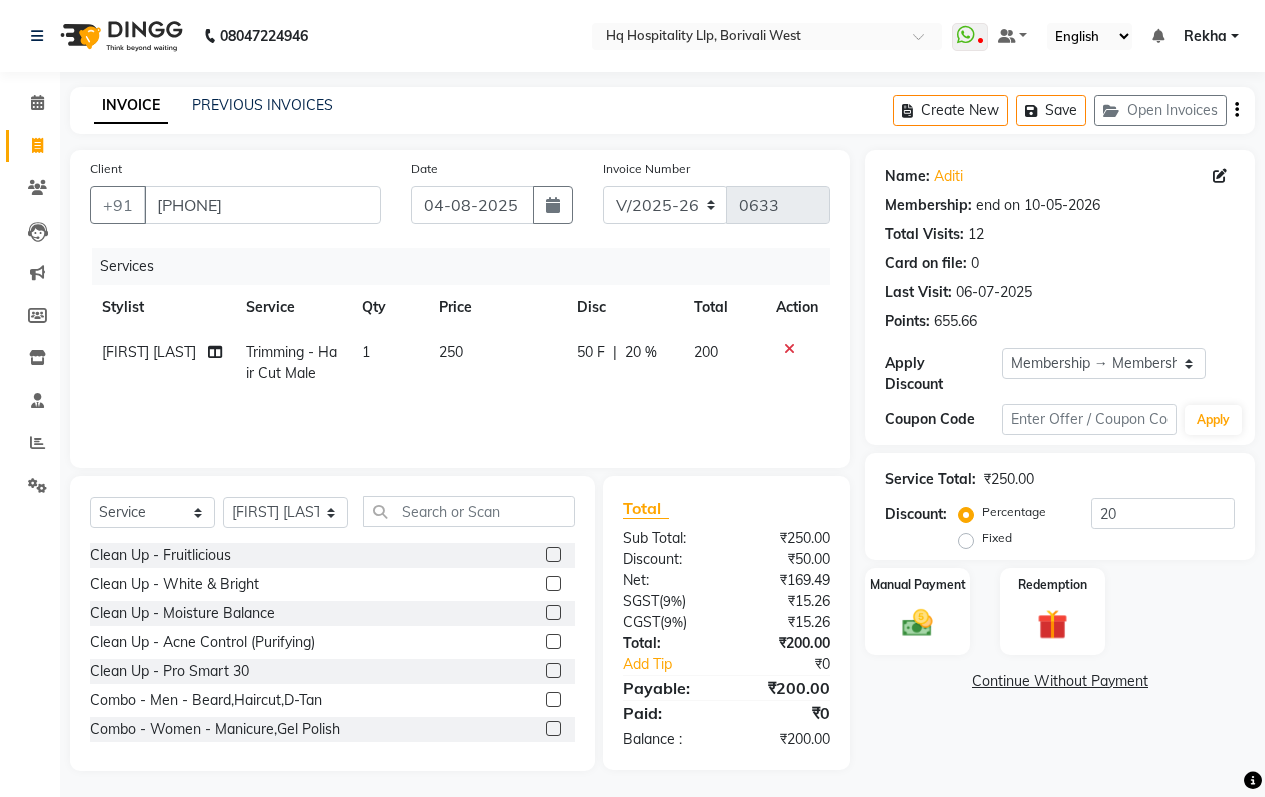 click on "1" 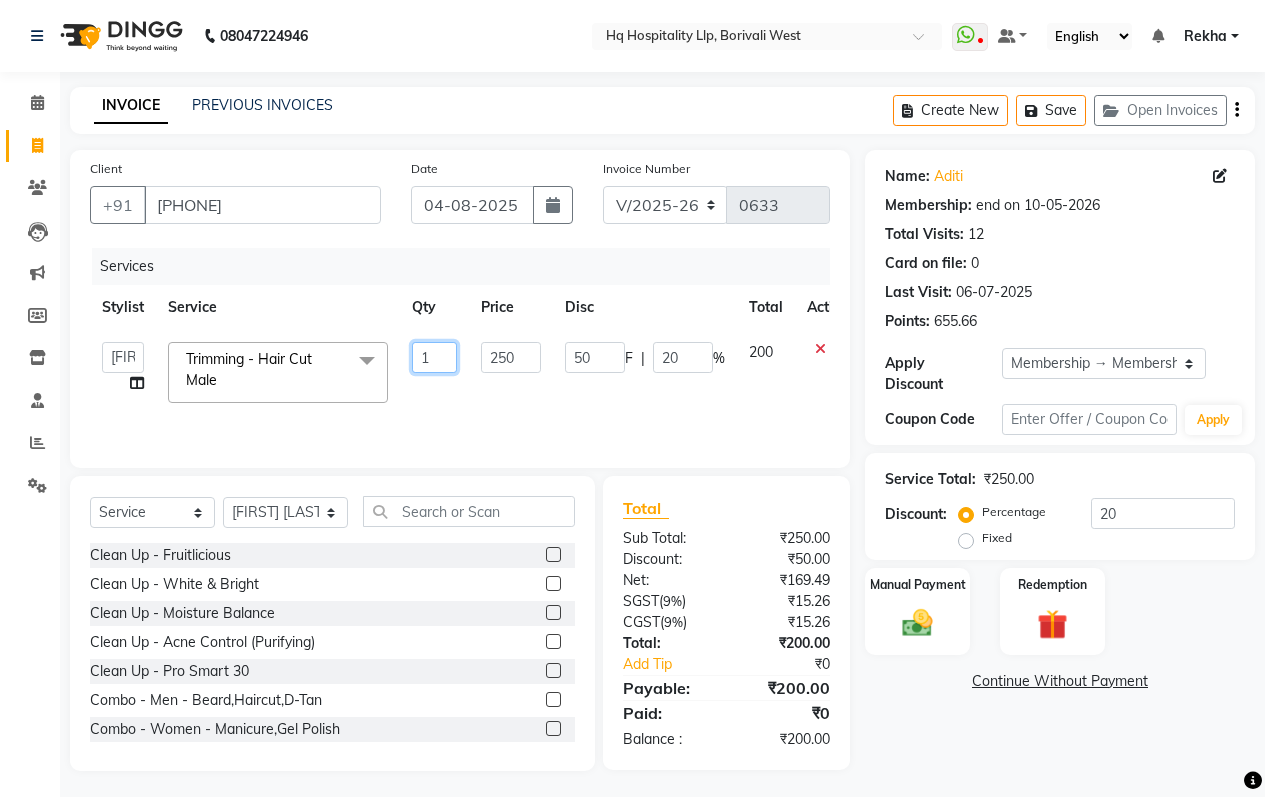 click on "1" 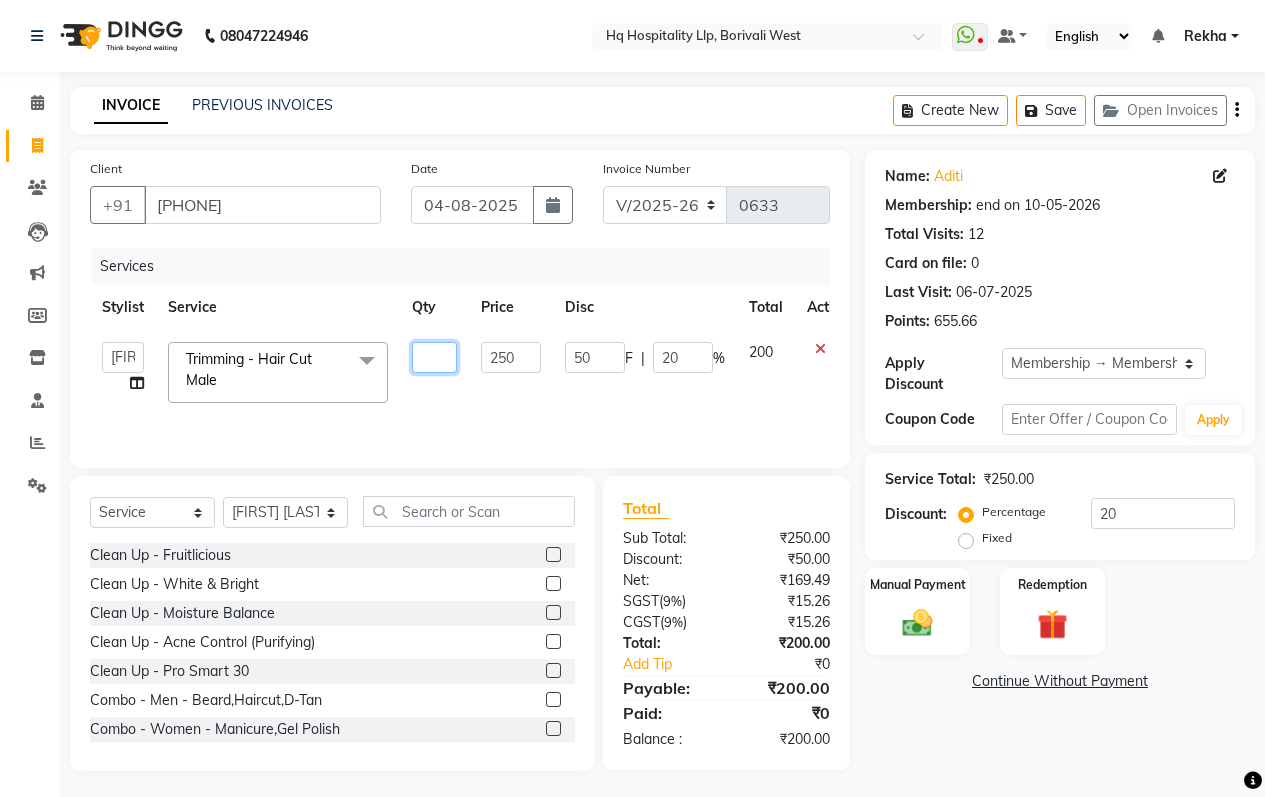 type on "2" 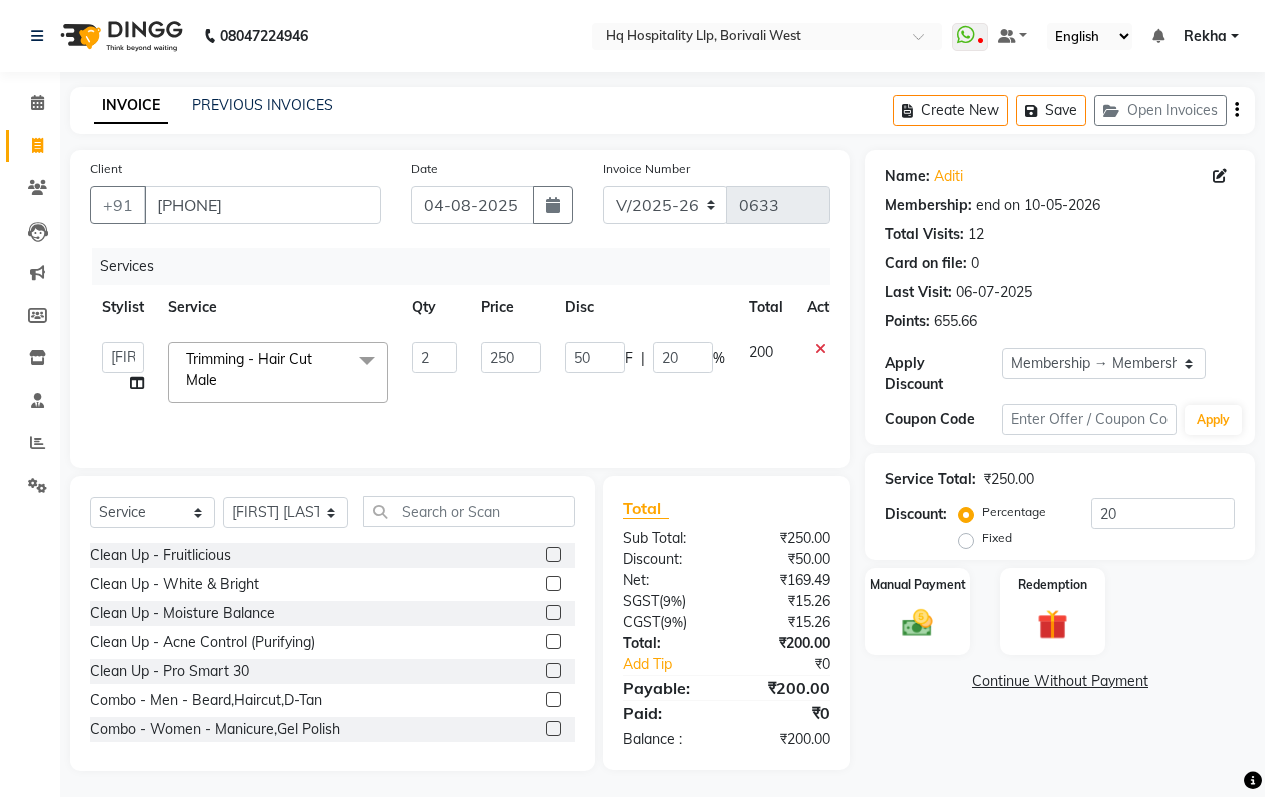 click on "Name: [FIRST]  Membership:  No Active Membership  Total Visits:  18 Card on file:  0 Last Visit:   [MONTH]-[DATE]-[YEAR] Points:   0  Prepaid Coupon Code Apply Service Total:  ₹250.00  Discount:  Percentage   Fixed  0 Manual Payment Redemption  Continue Without Payment" 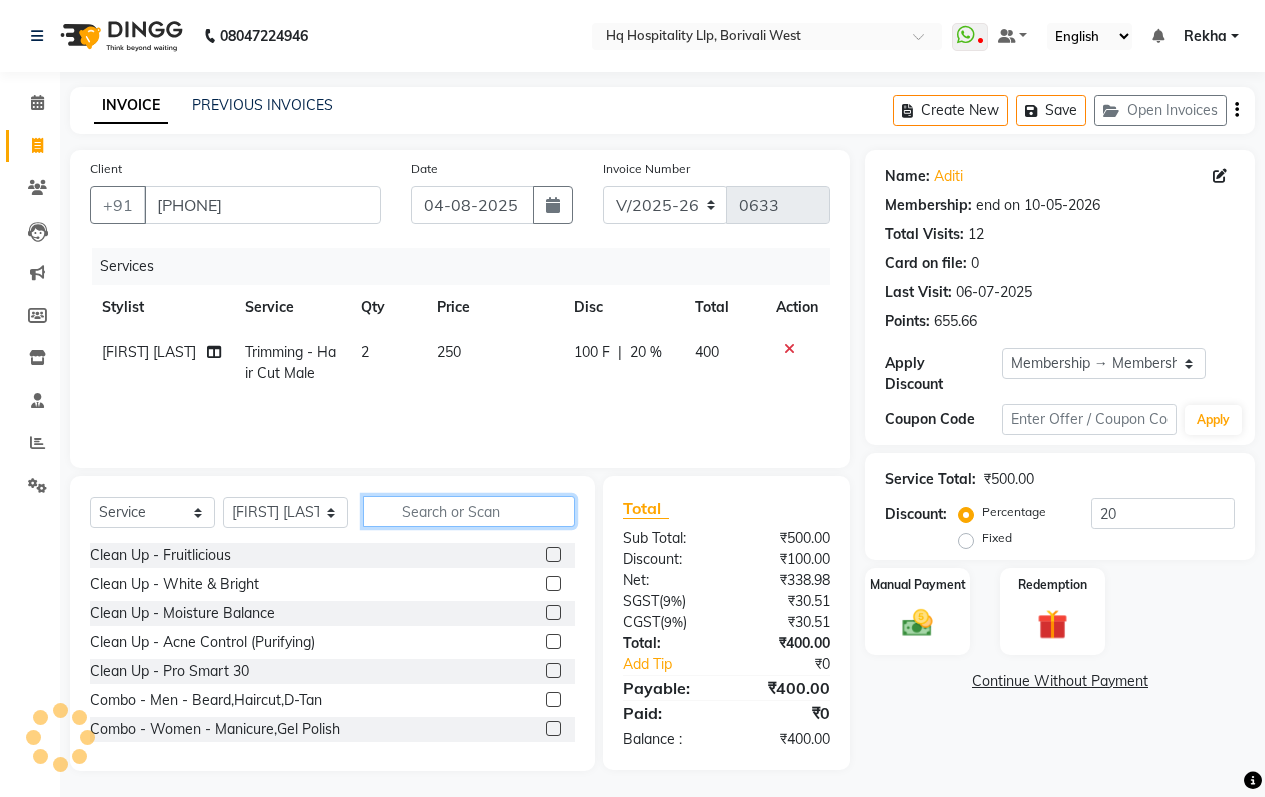 click 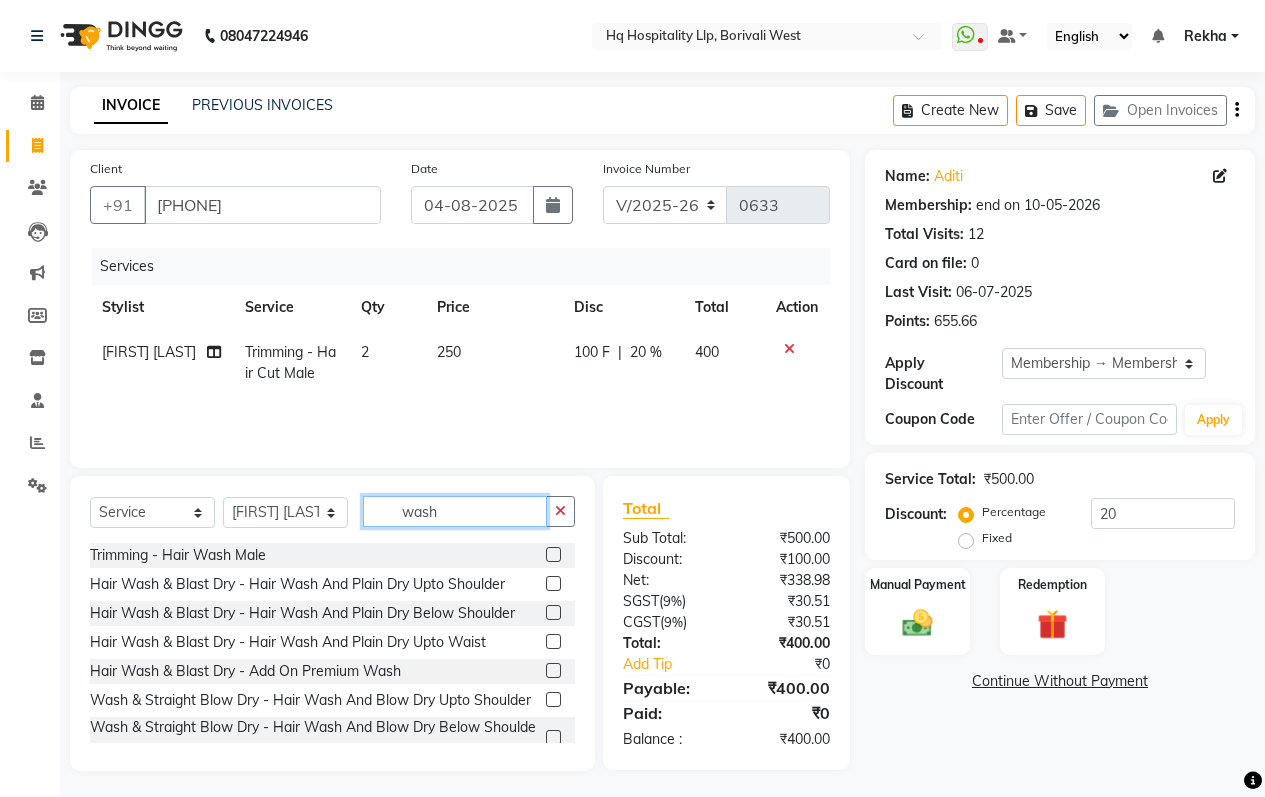 type on "wash" 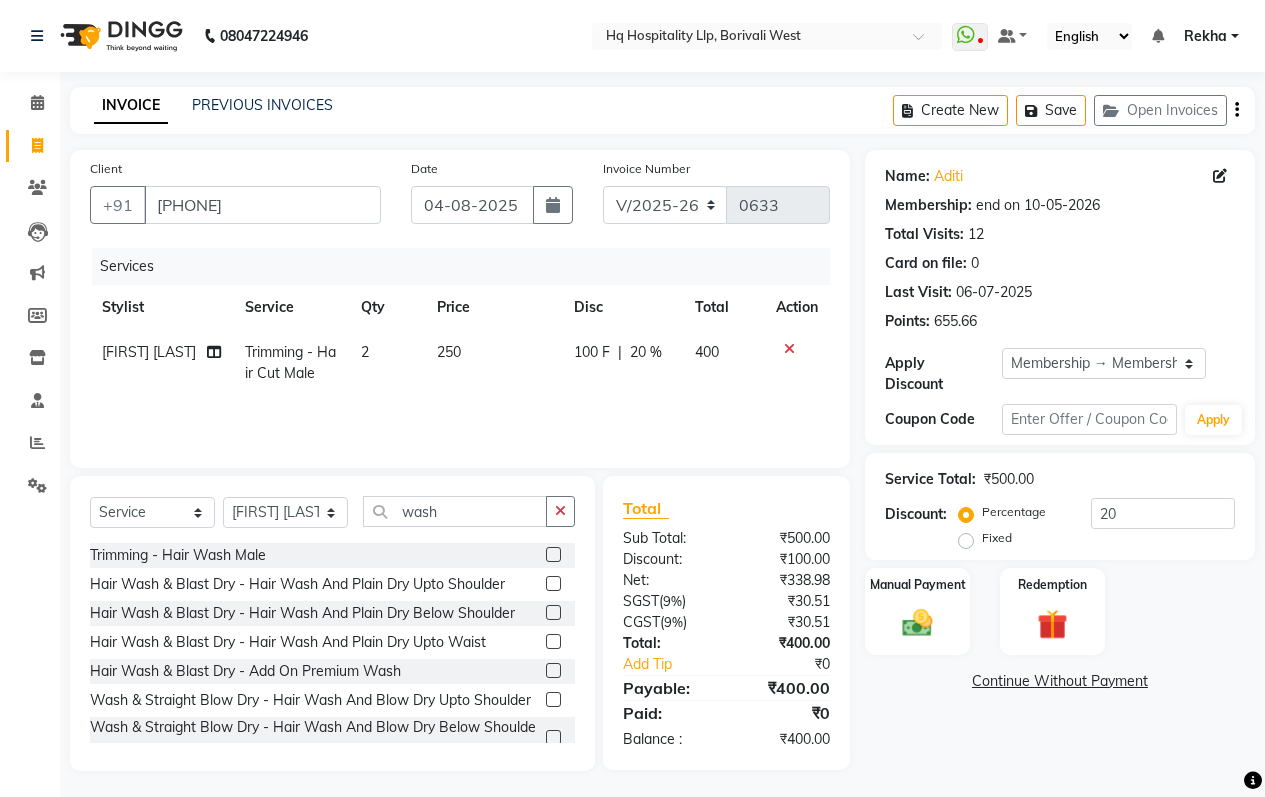 click 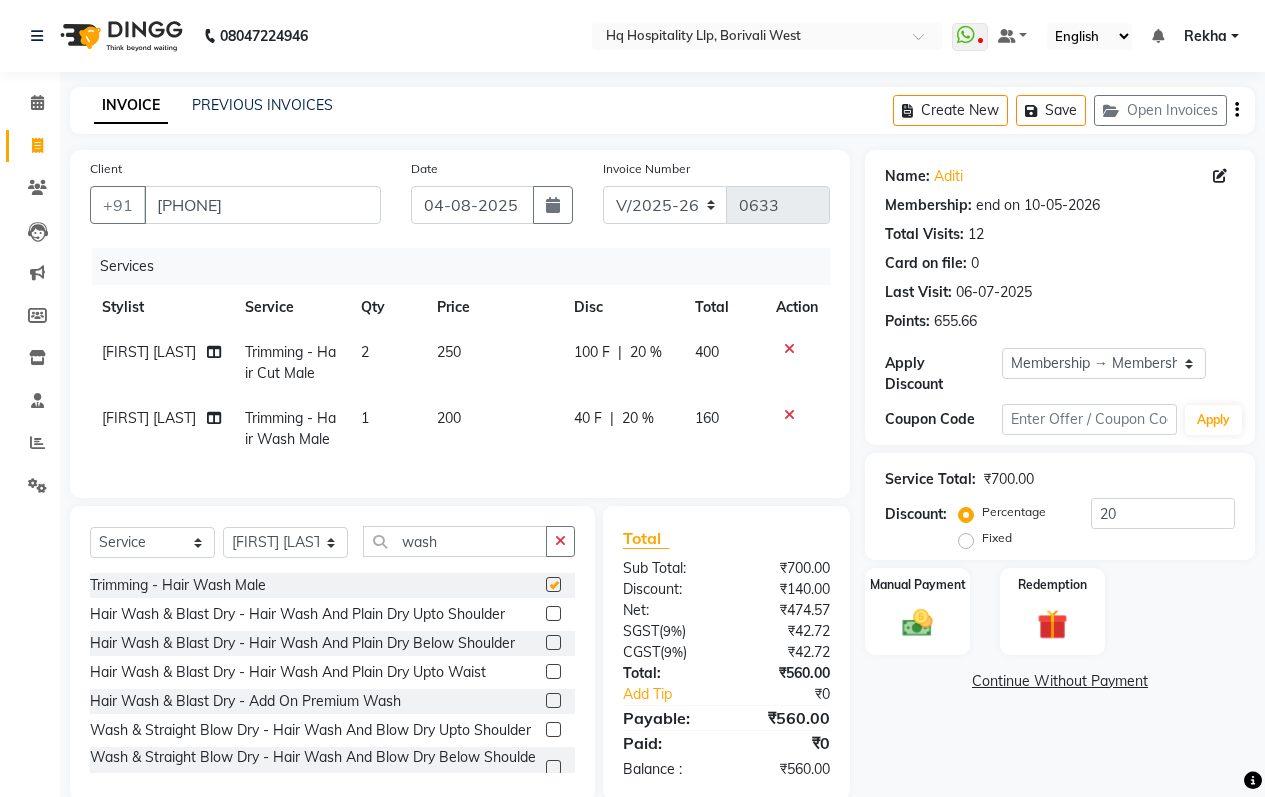 checkbox on "false" 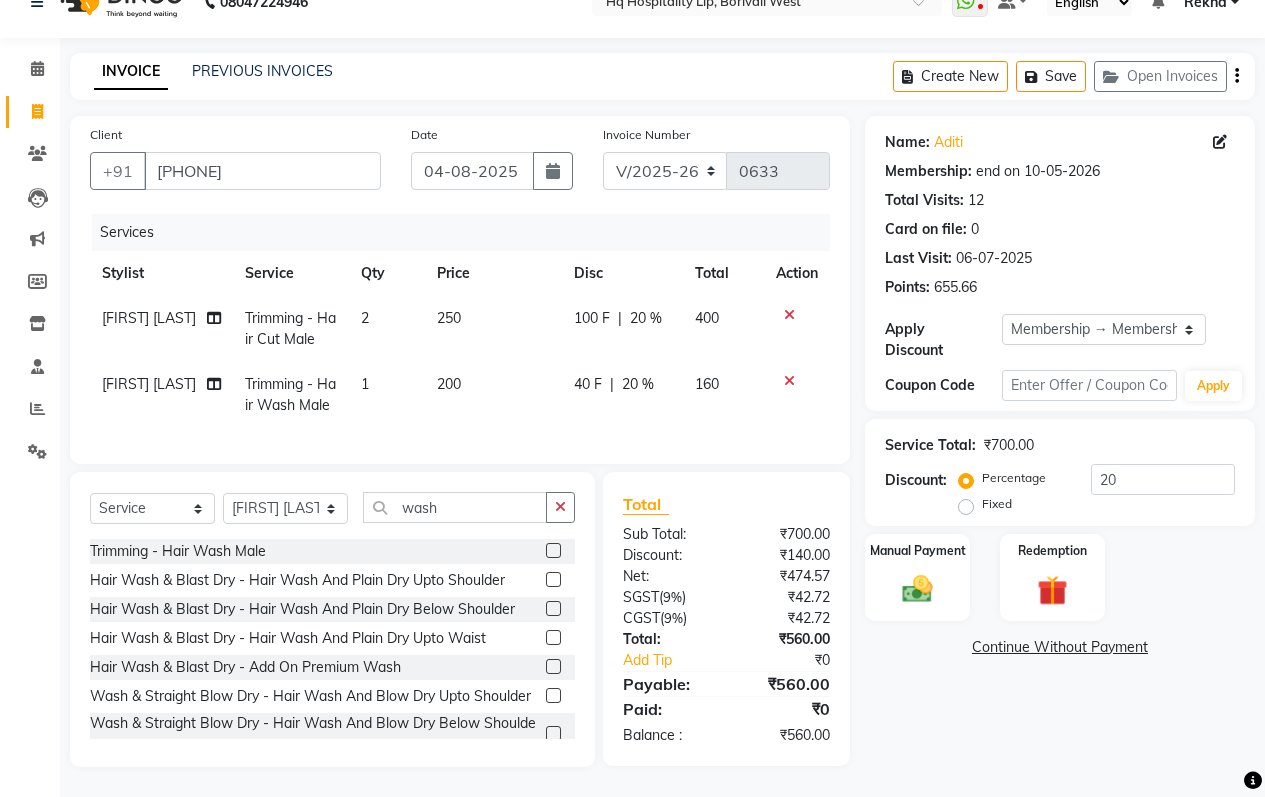 scroll, scrollTop: 70, scrollLeft: 0, axis: vertical 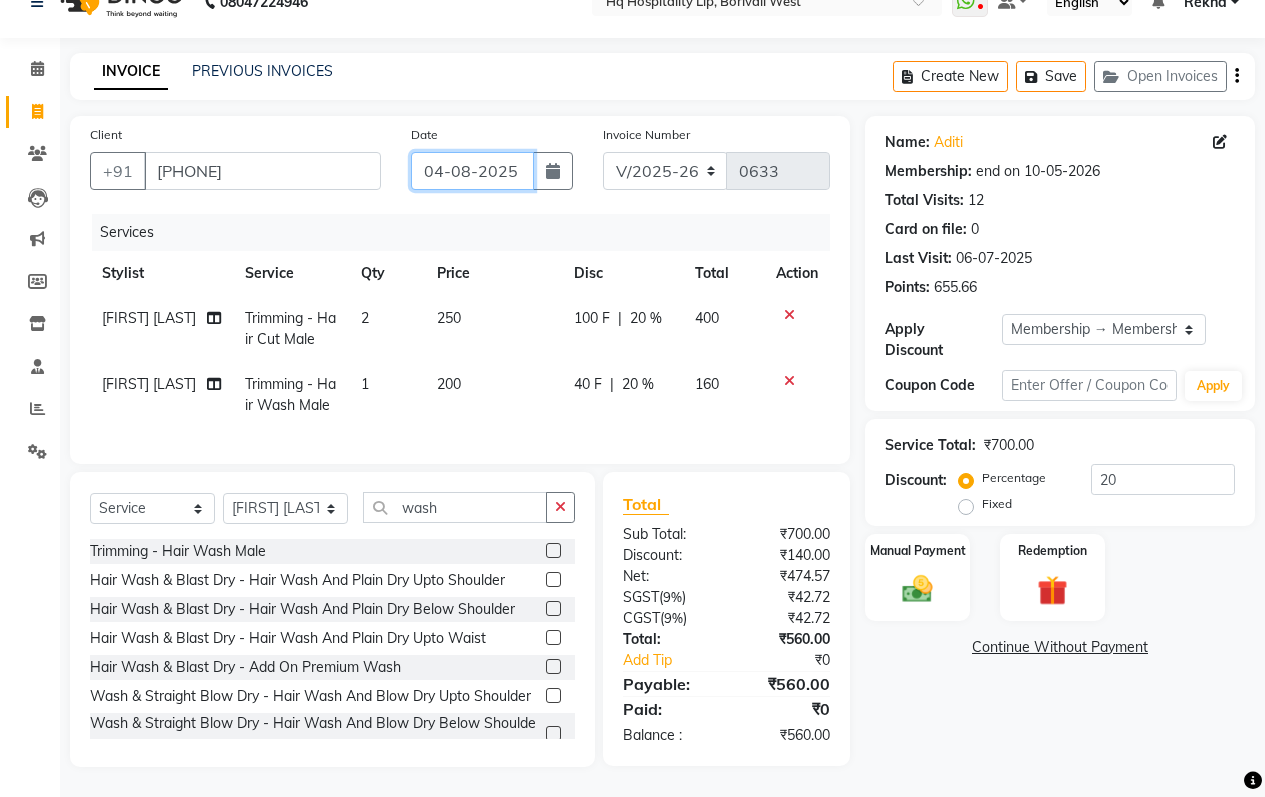 click on "04-08-2025" 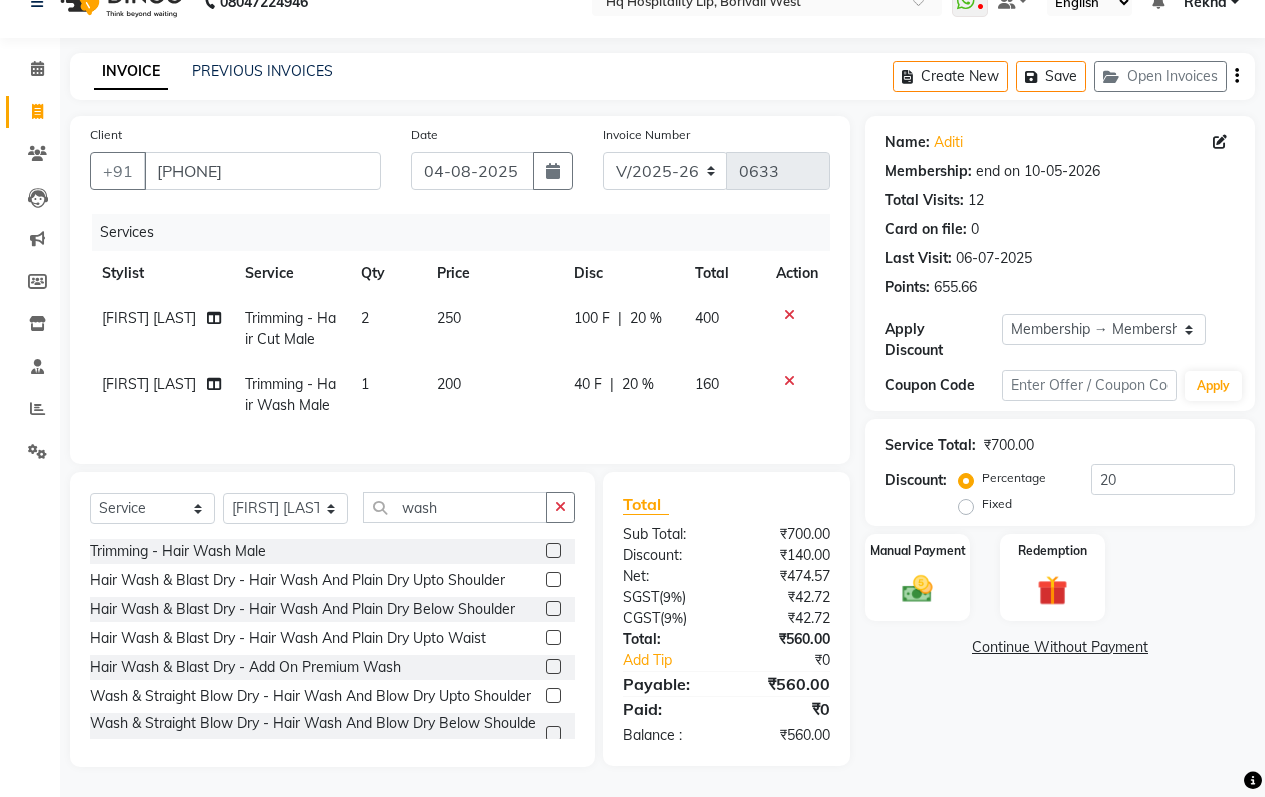 select on "8" 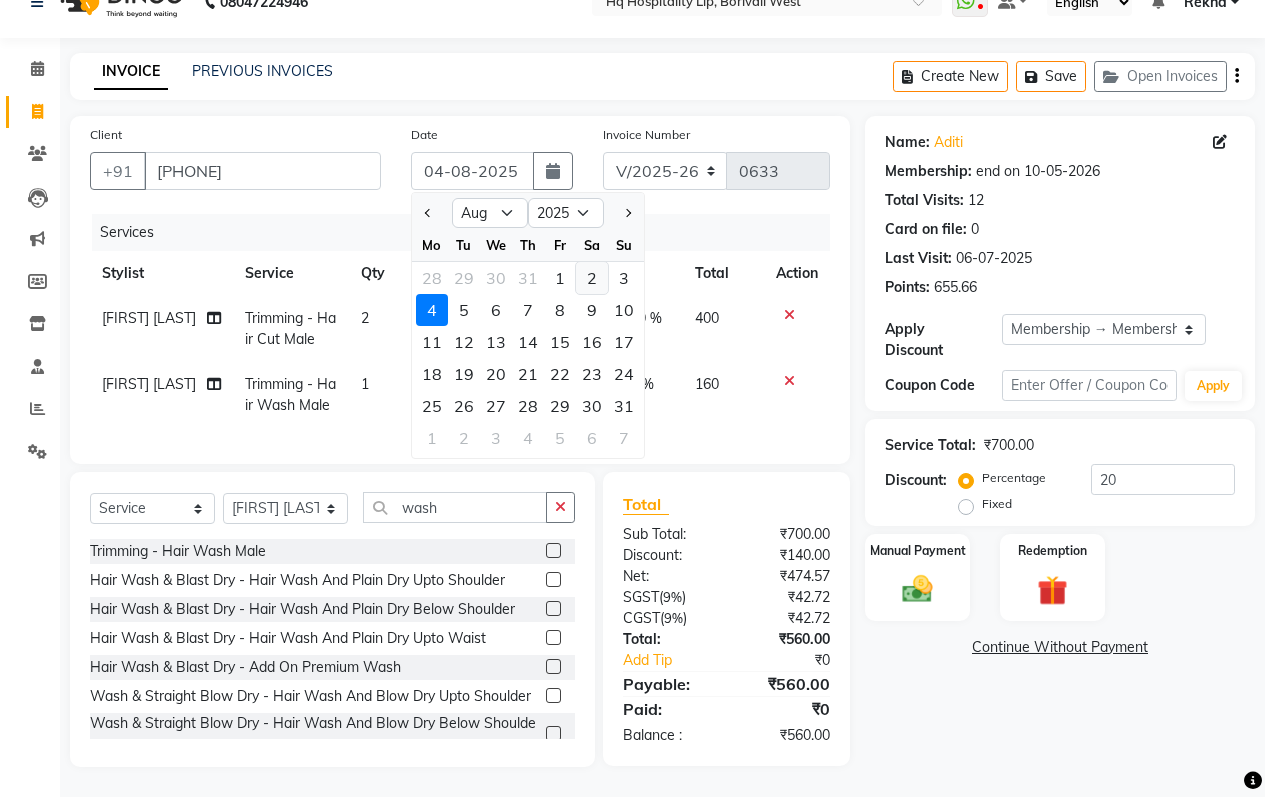 click on "2" 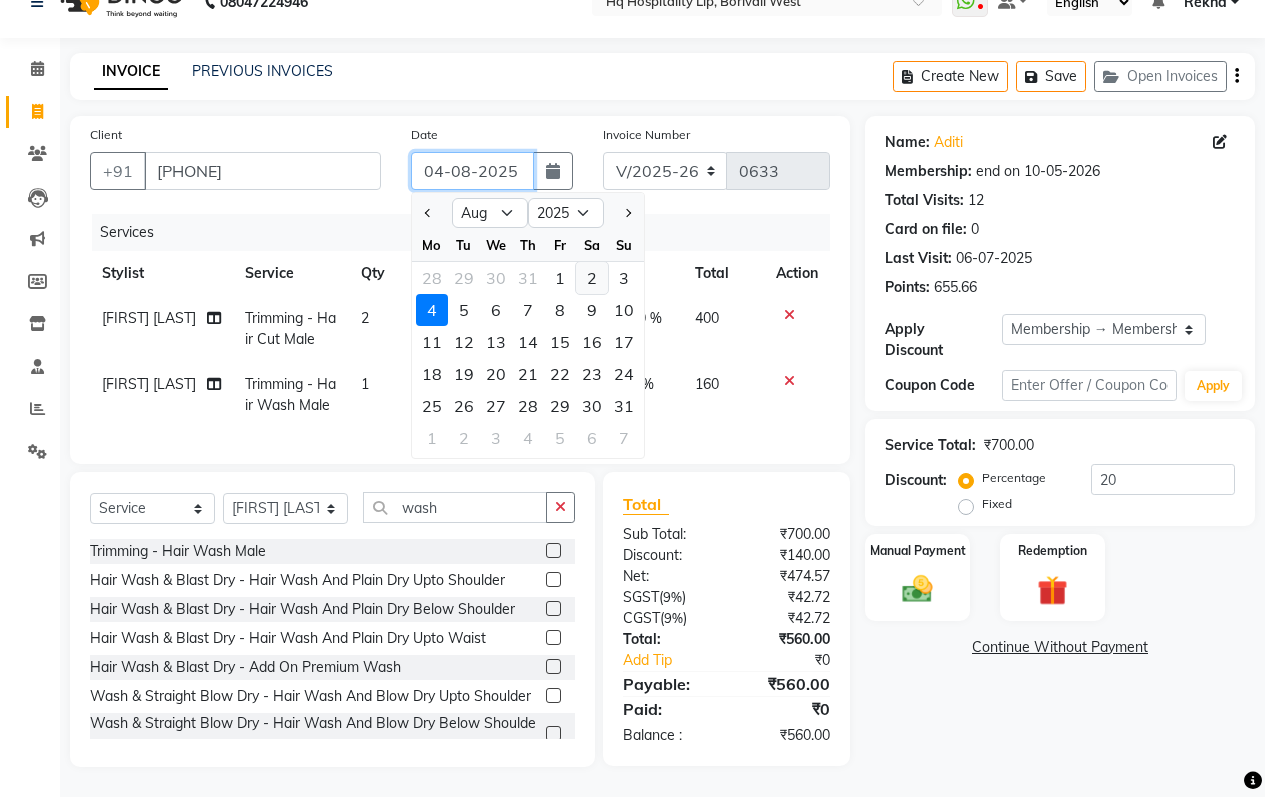 type on "02-08-2025" 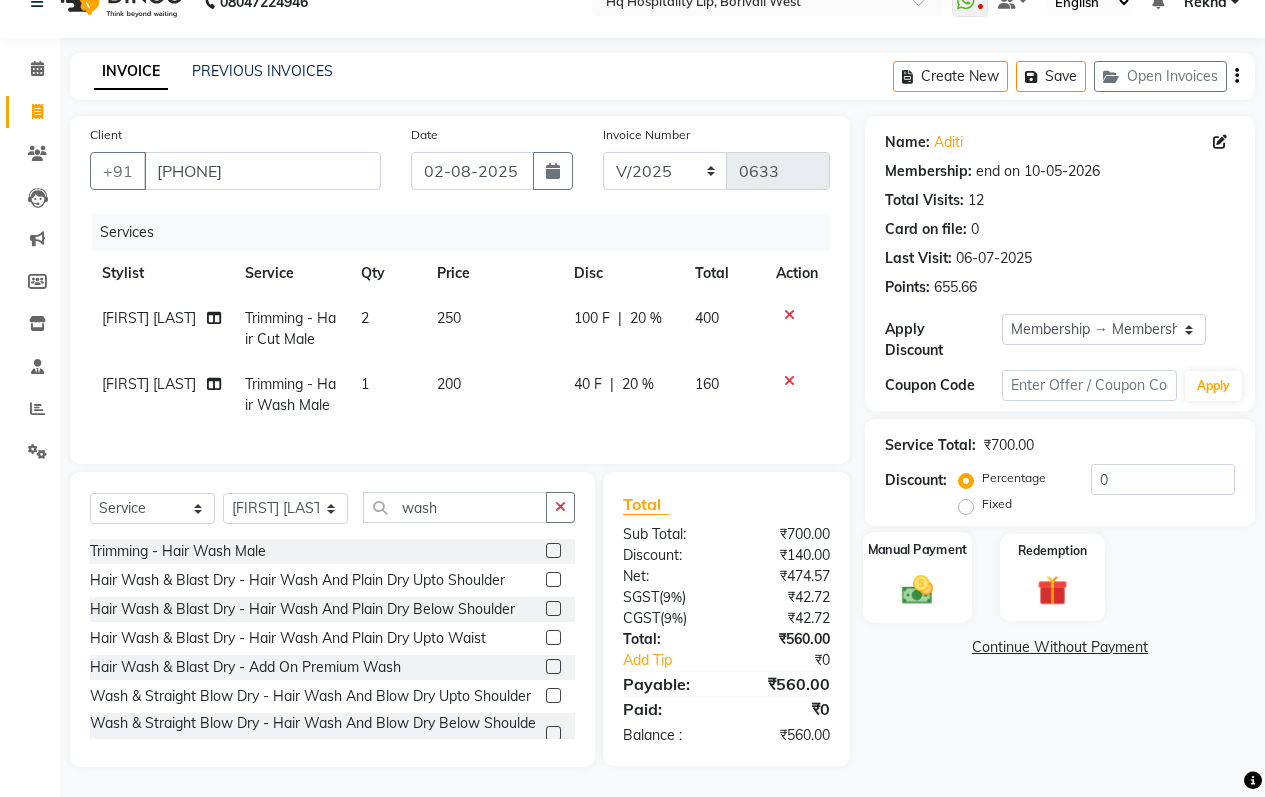 click on "Manual Payment" 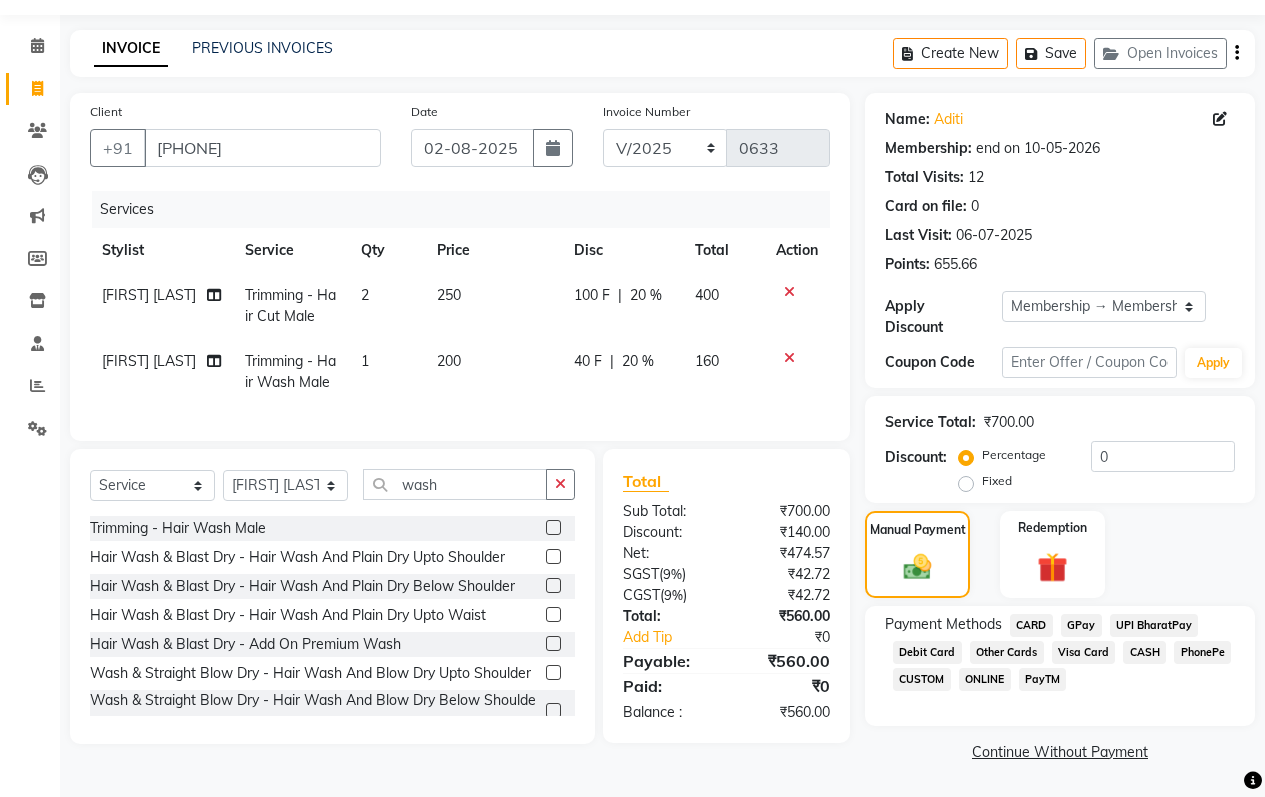 click on "GPay" 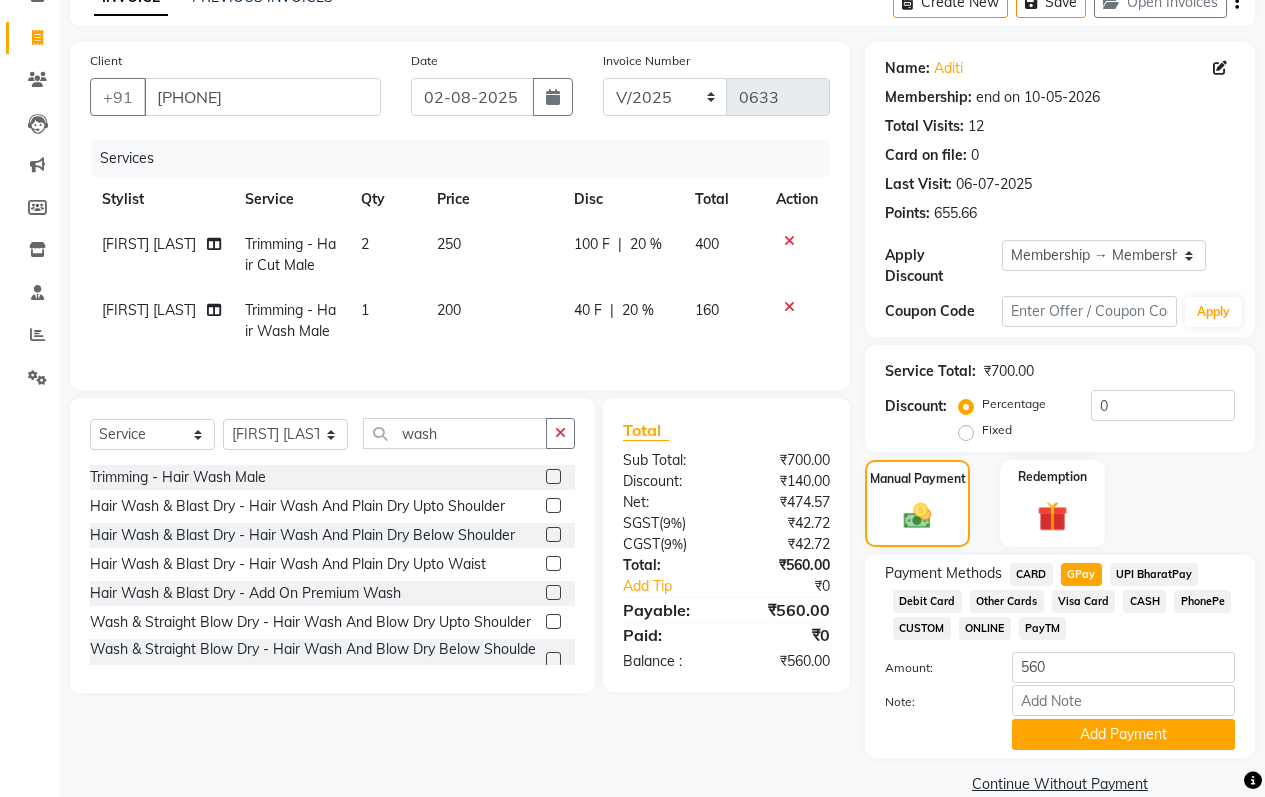 scroll, scrollTop: 124, scrollLeft: 0, axis: vertical 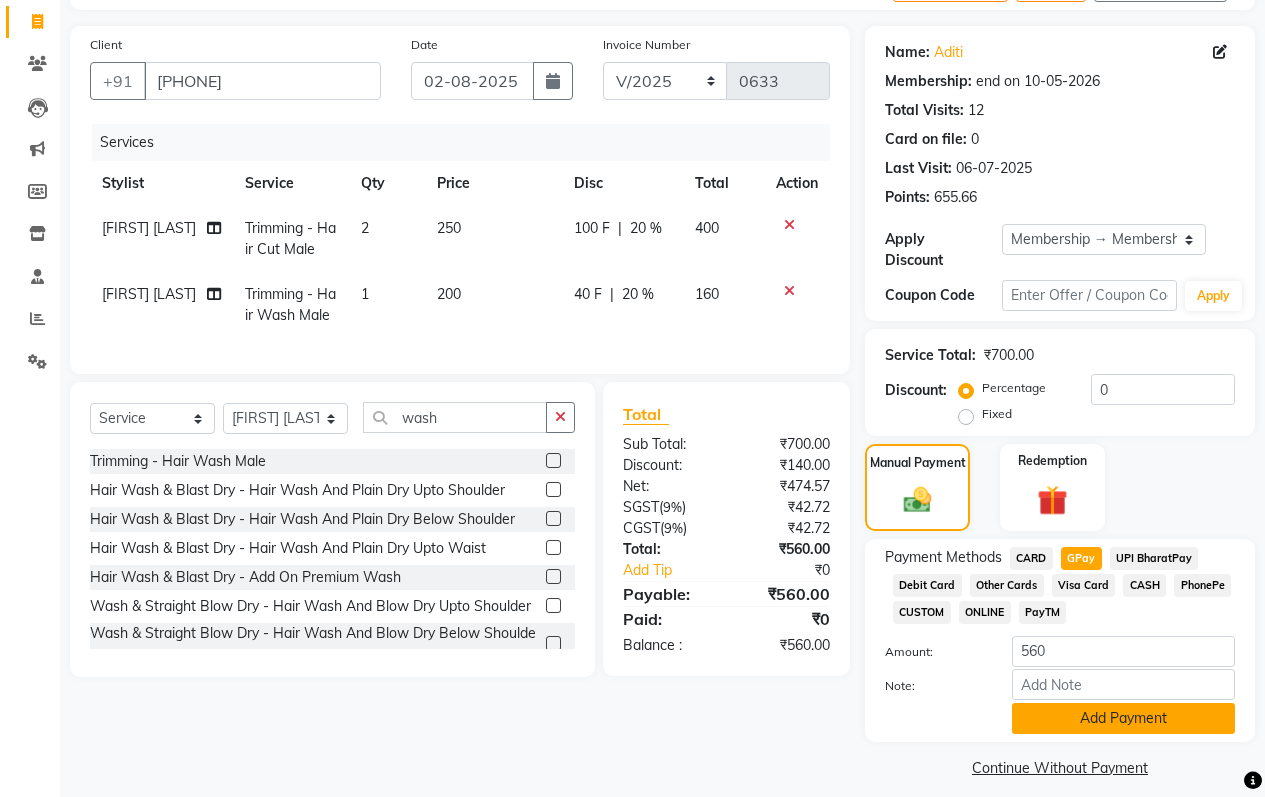 click on "Add Payment" 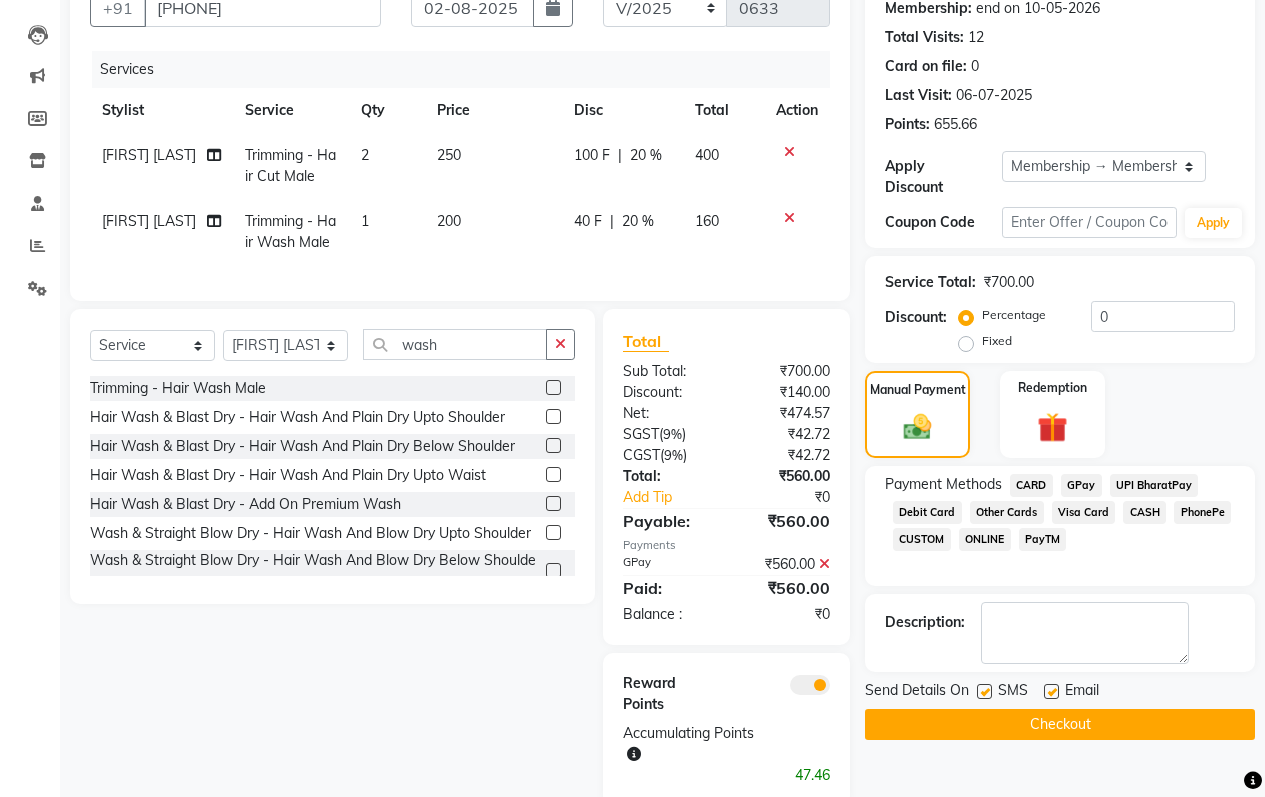 scroll, scrollTop: 272, scrollLeft: 0, axis: vertical 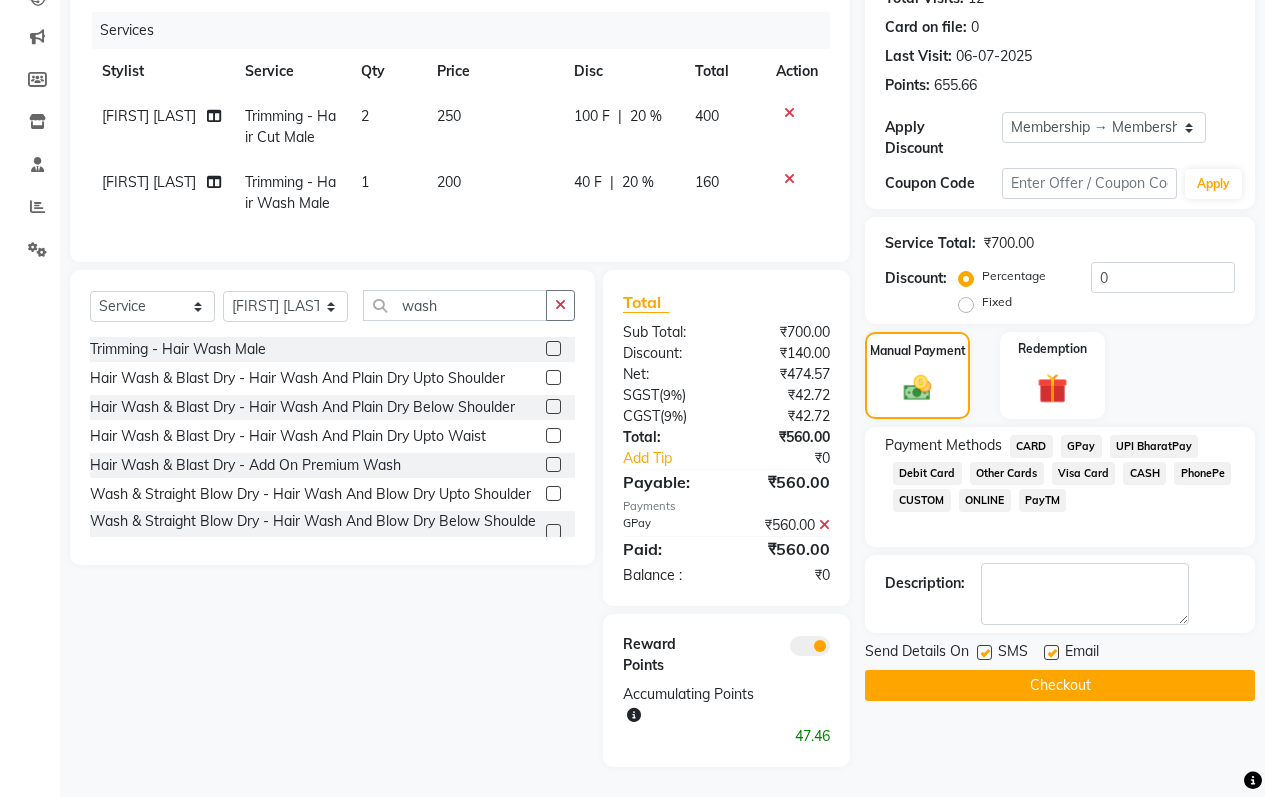 click on "Checkout" 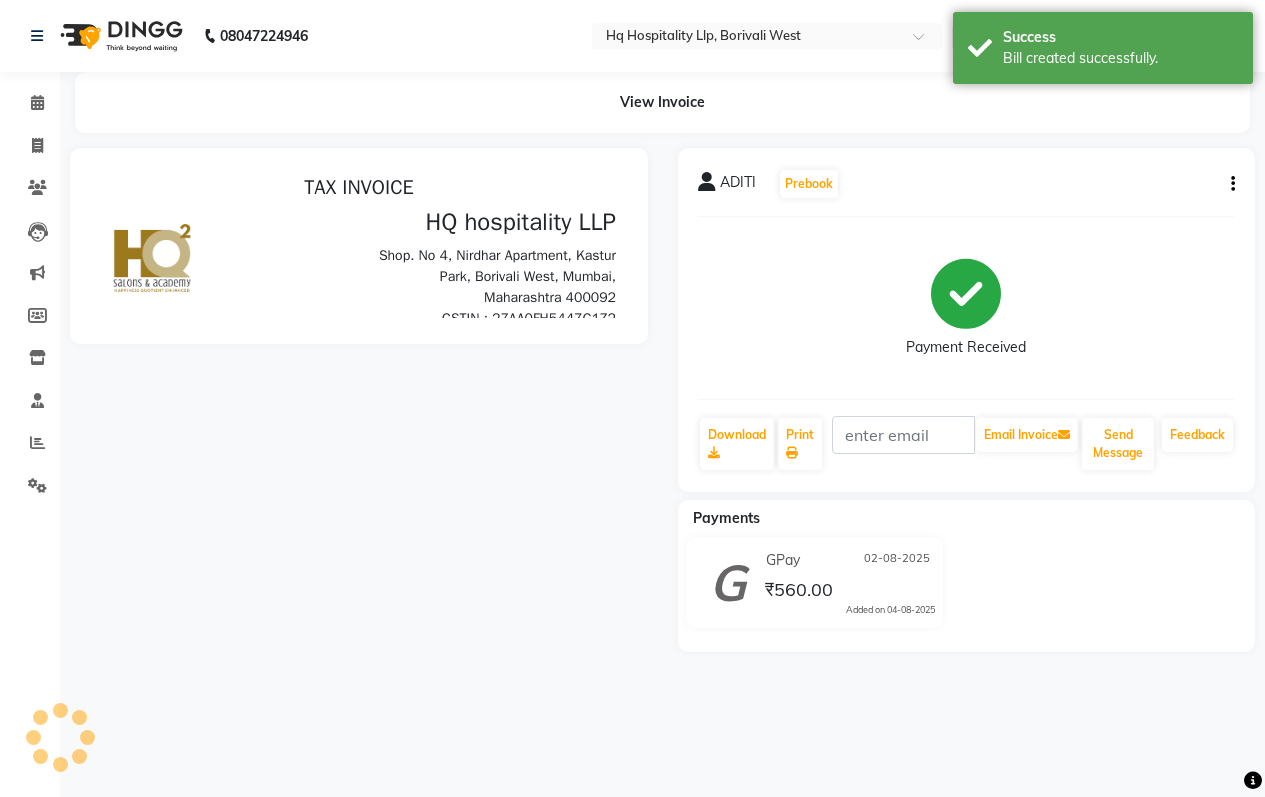 scroll, scrollTop: 0, scrollLeft: 0, axis: both 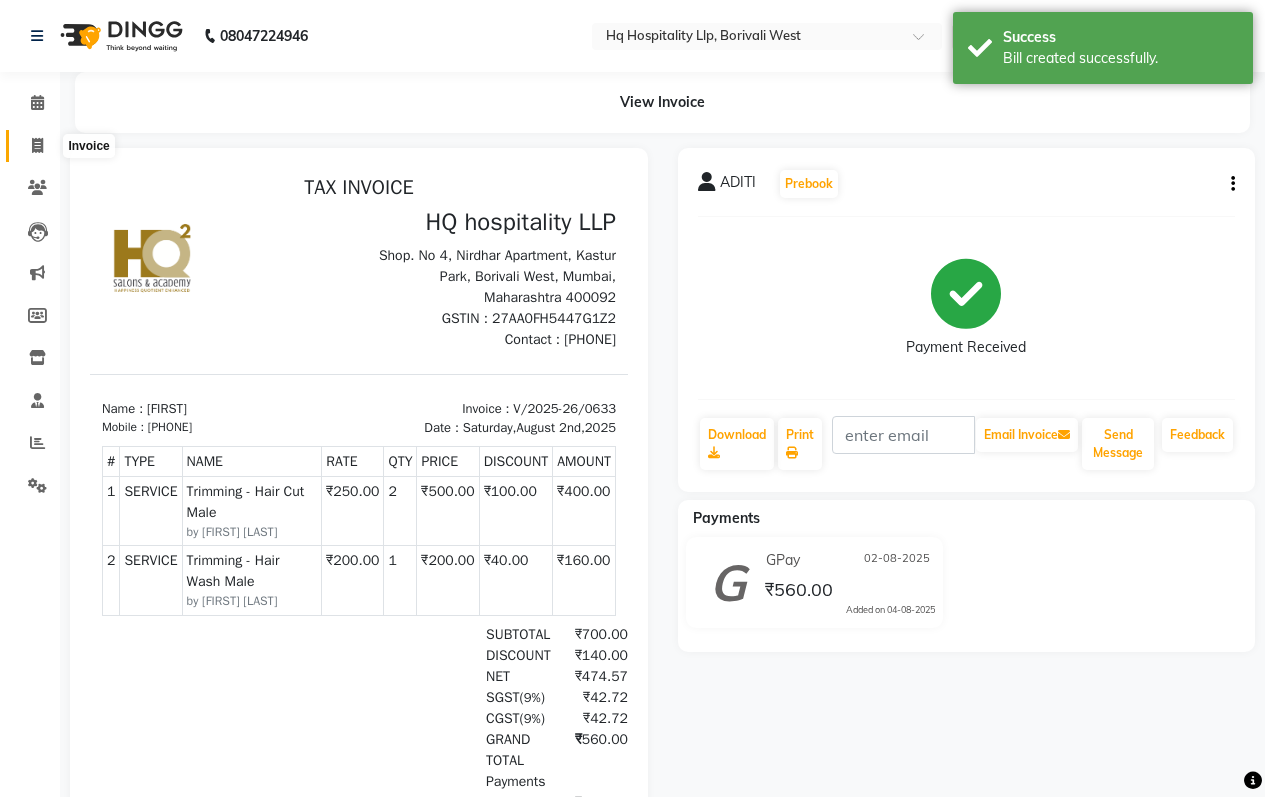 click 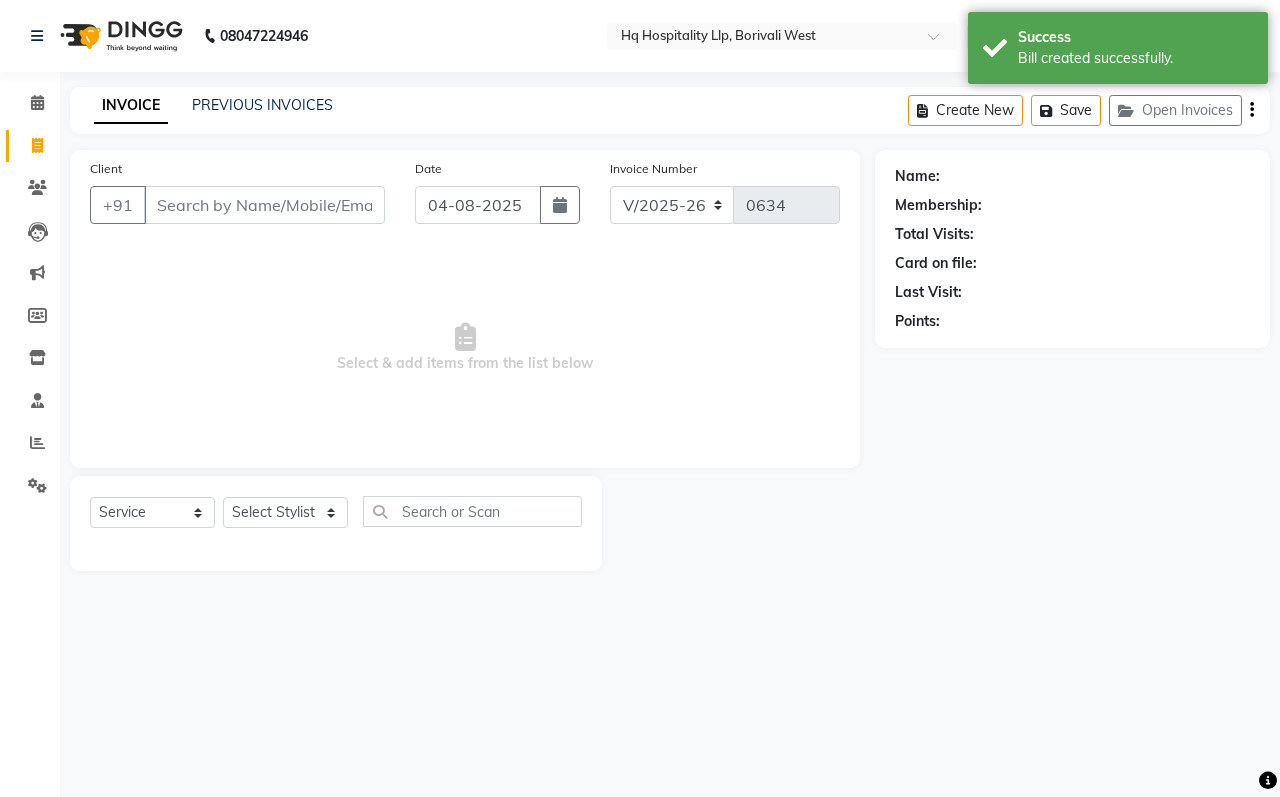 click on "Client" at bounding box center (264, 205) 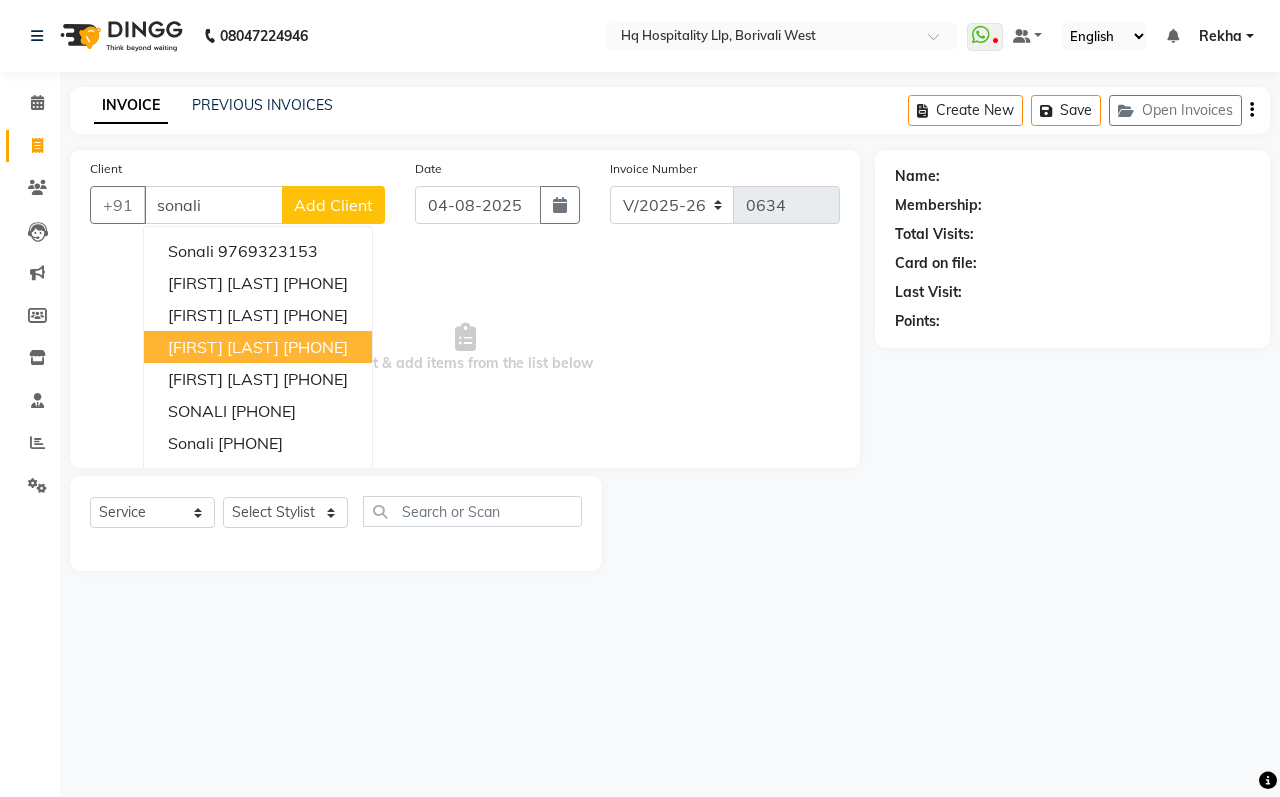 click on "[FIRST] [LAST]" at bounding box center (223, 347) 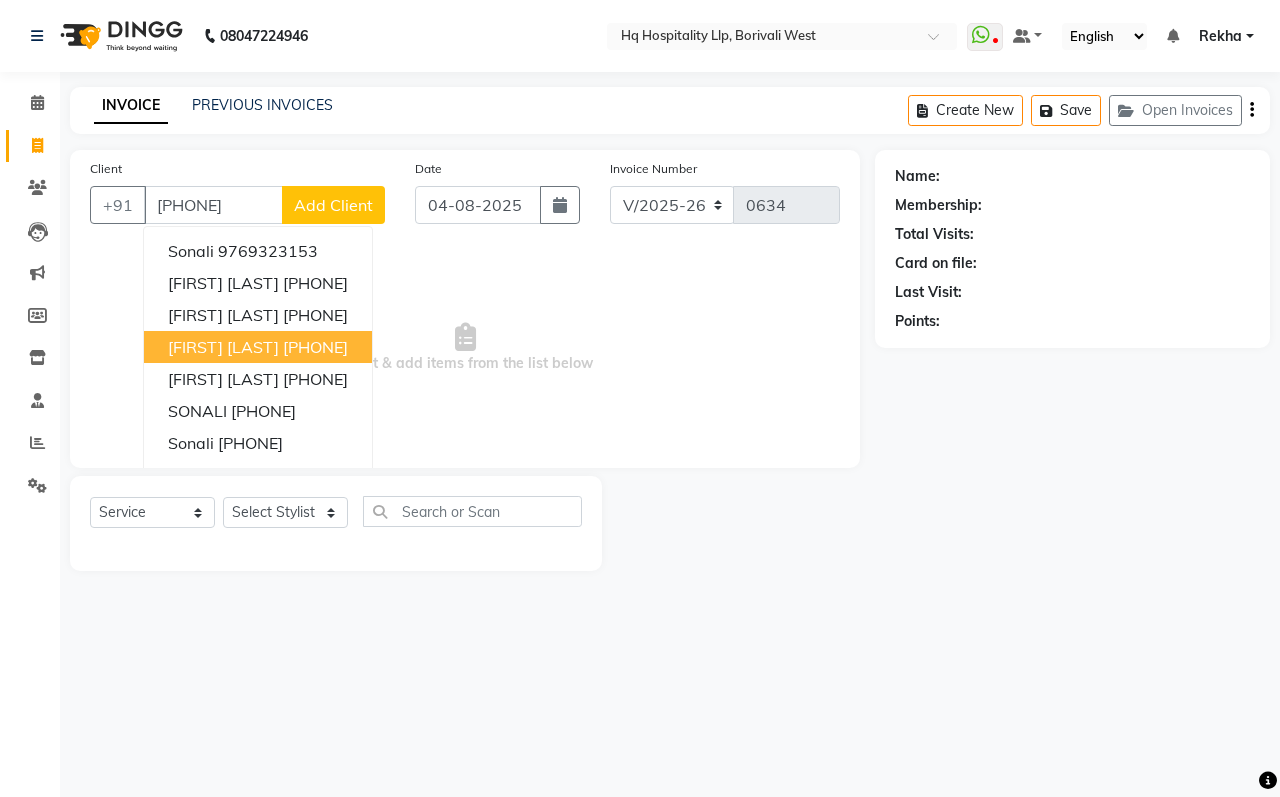 type on "[PHONE]" 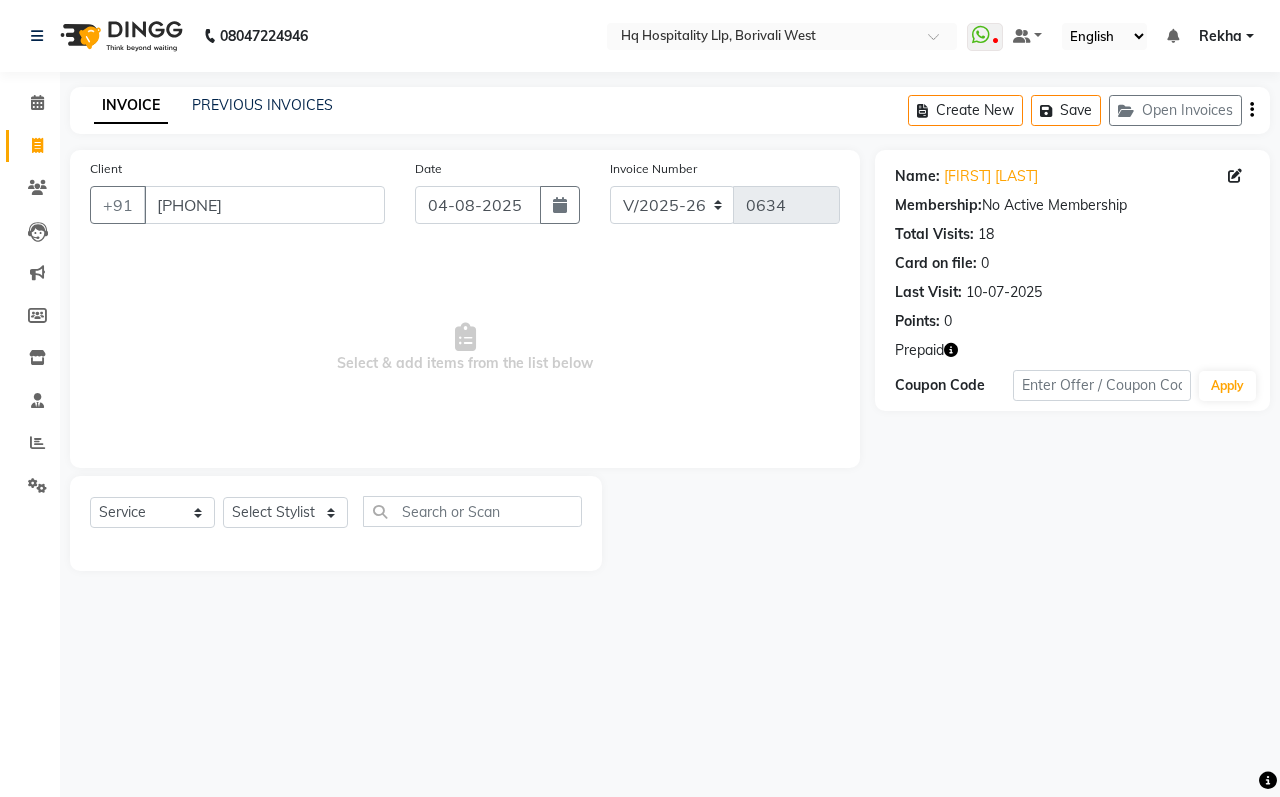 click 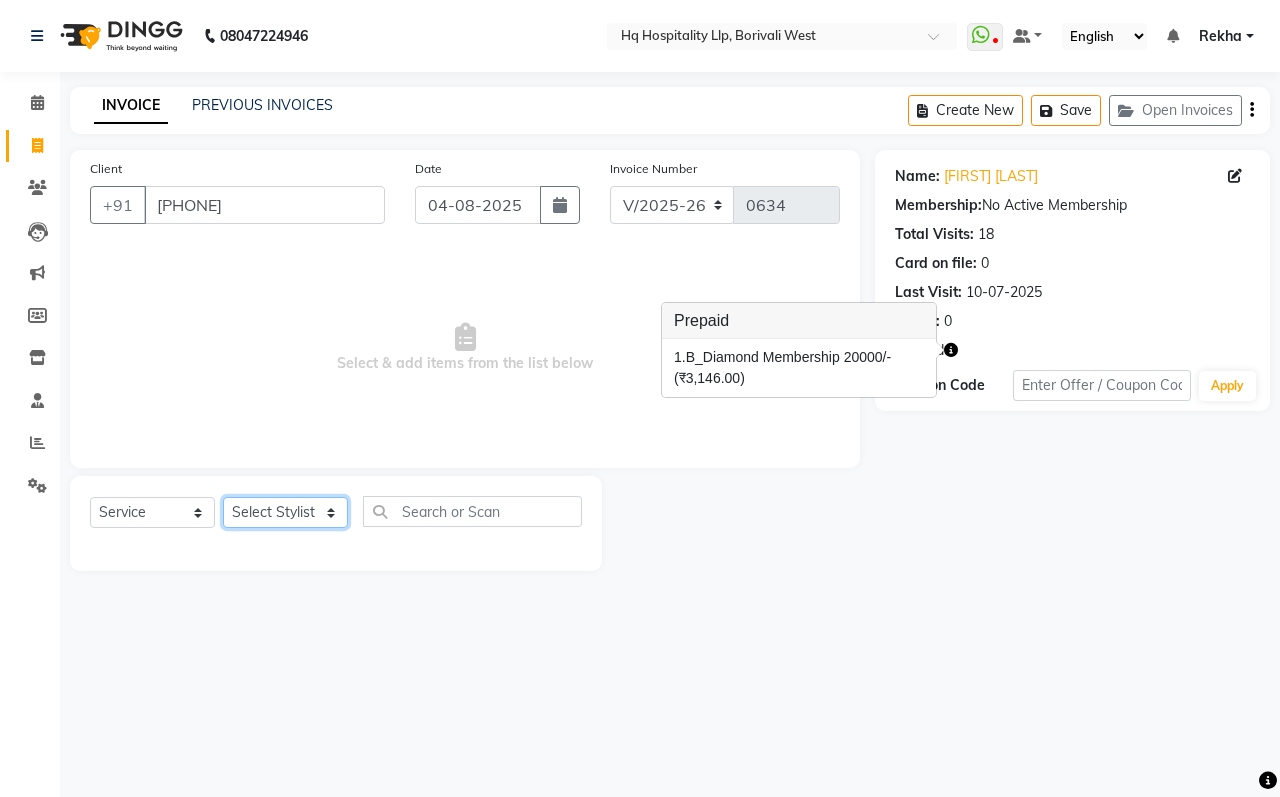 click on "Select Stylist ANAS  Manager Nazakat NOOR Old Staff Preeti Gaud Sandhya Shahbaaz Ali Supriya Sushma Bisht sweety Yusuf" 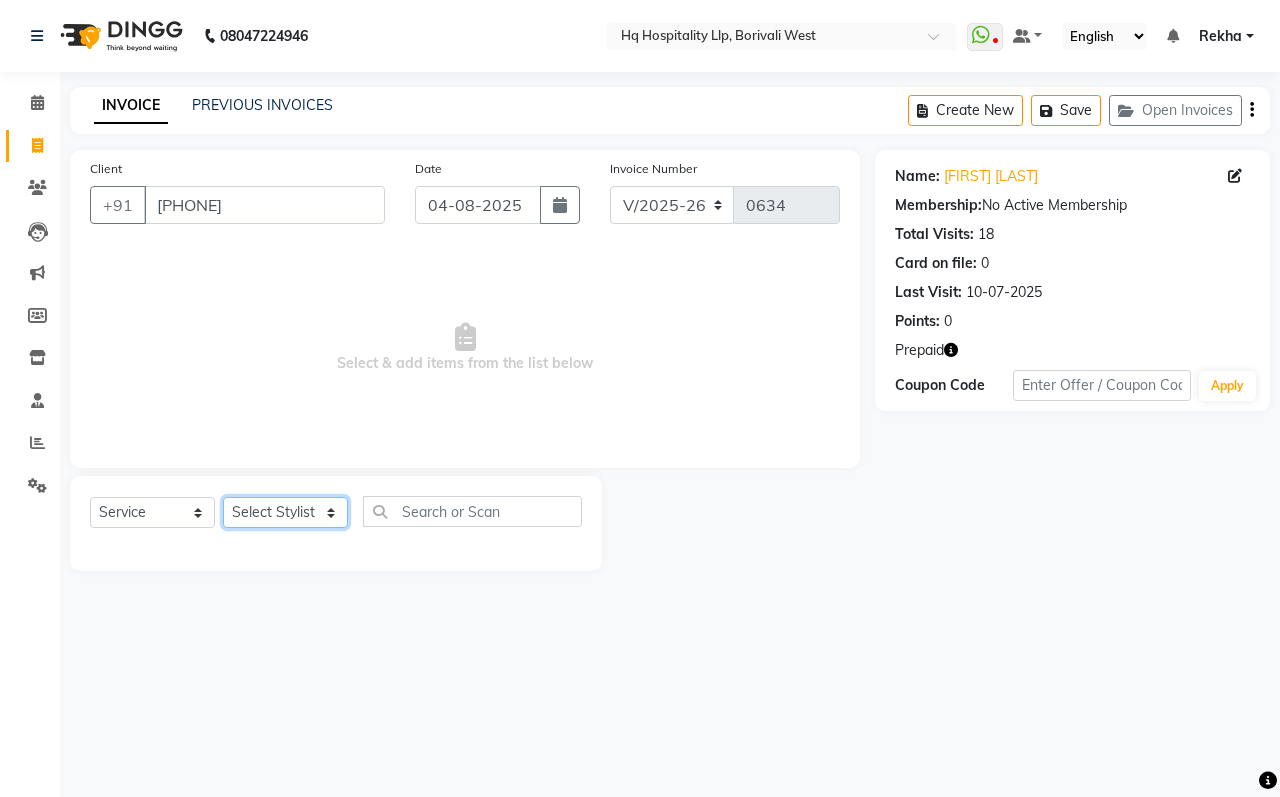 select on "61253" 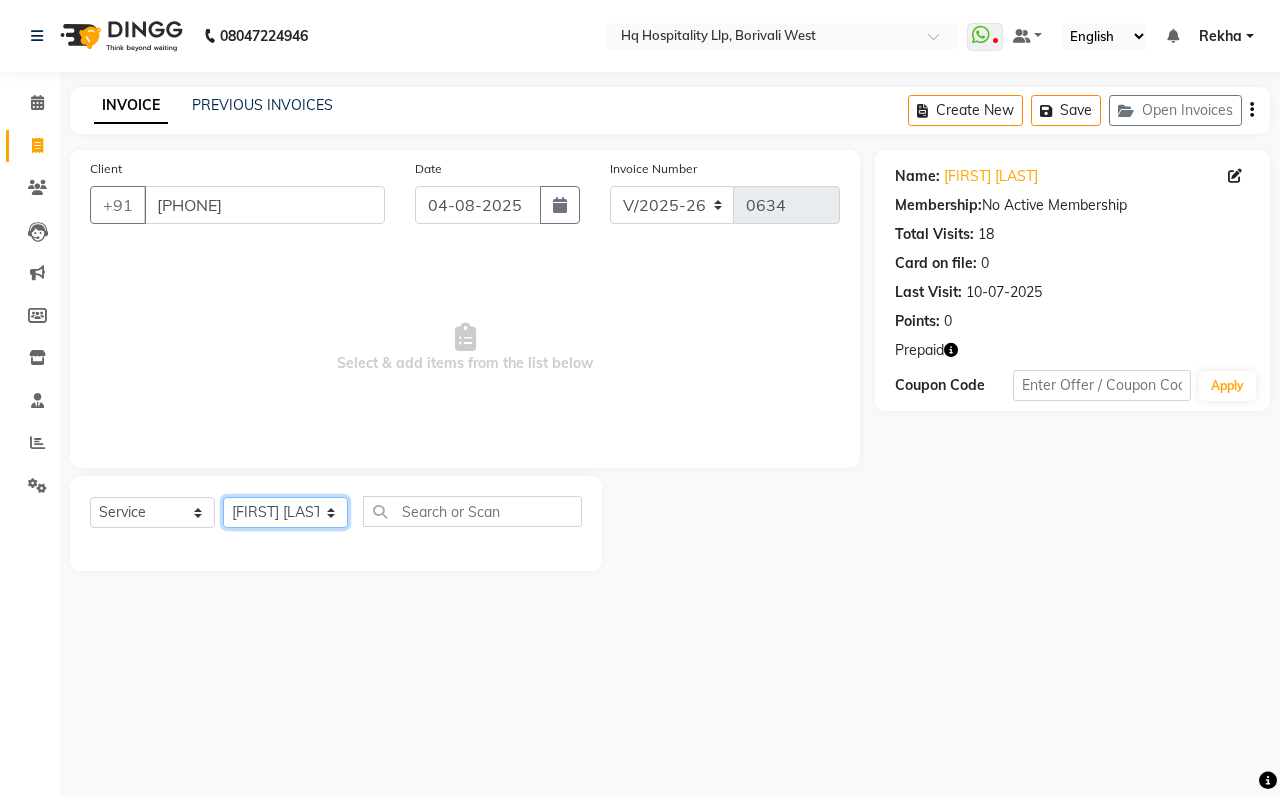 click on "Select Stylist ANAS  Manager Nazakat NOOR Old Staff Preeti Gaud Sandhya Shahbaaz Ali Supriya Sushma Bisht sweety Yusuf" 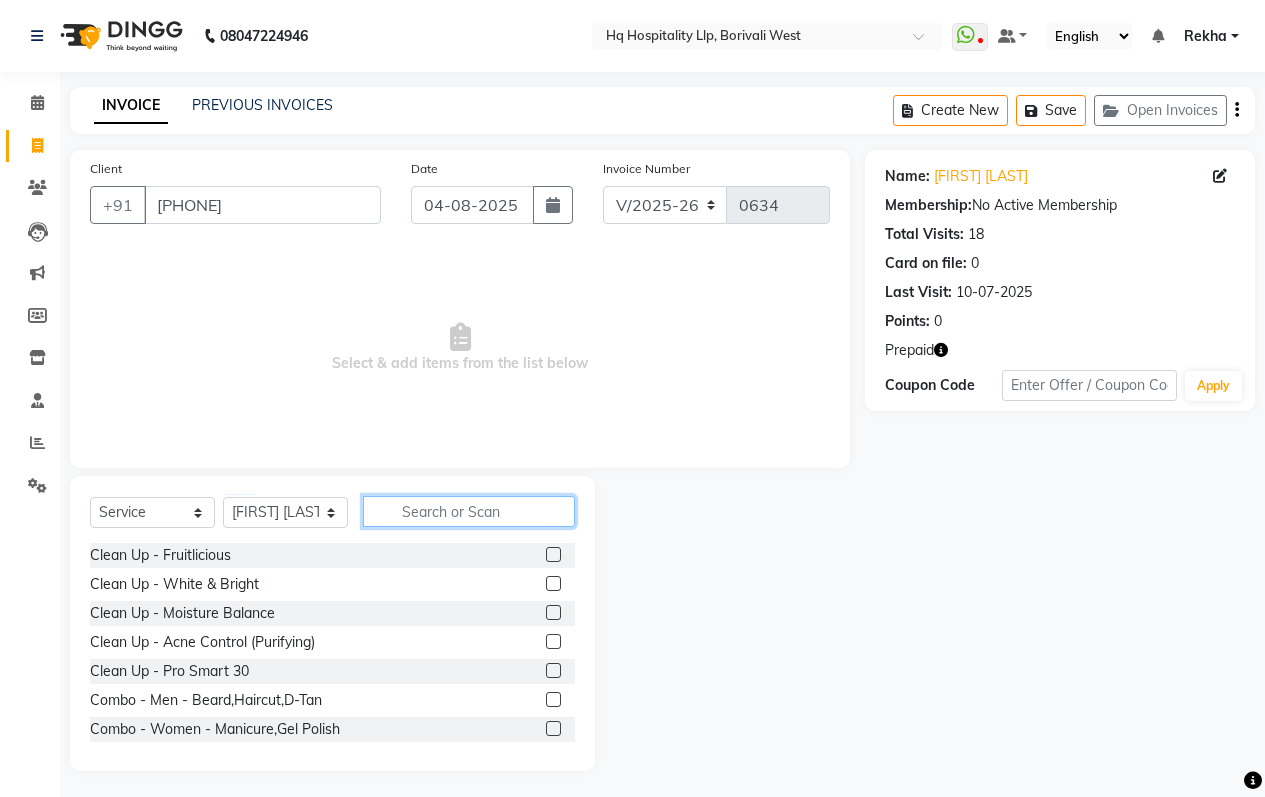 click 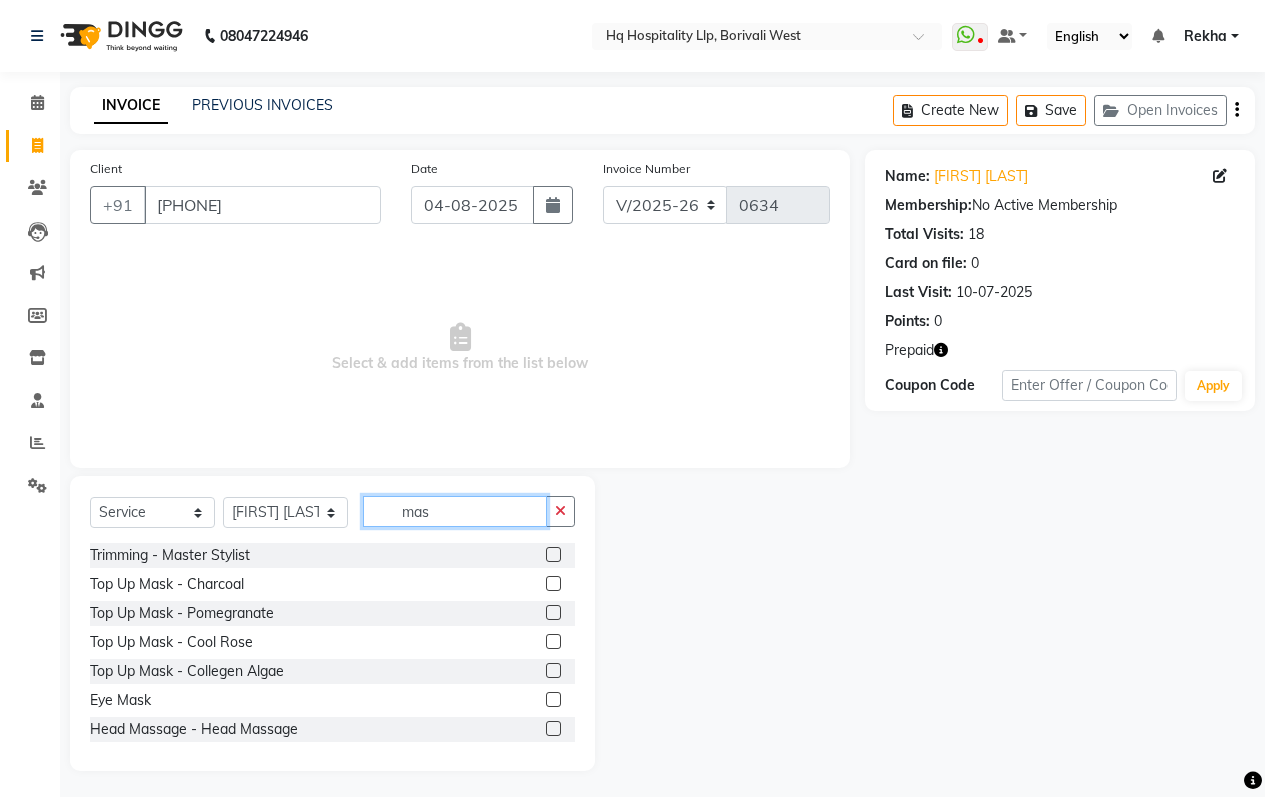 type on "mas" 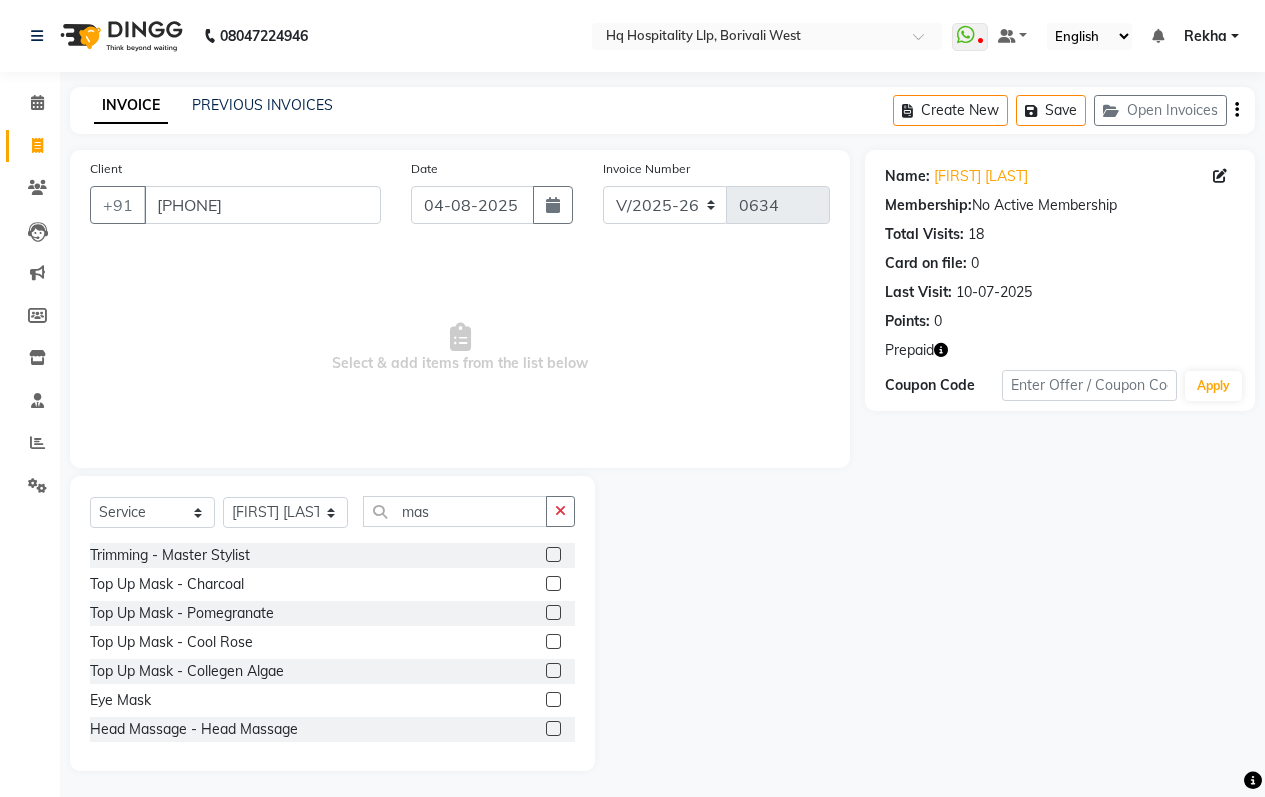 click 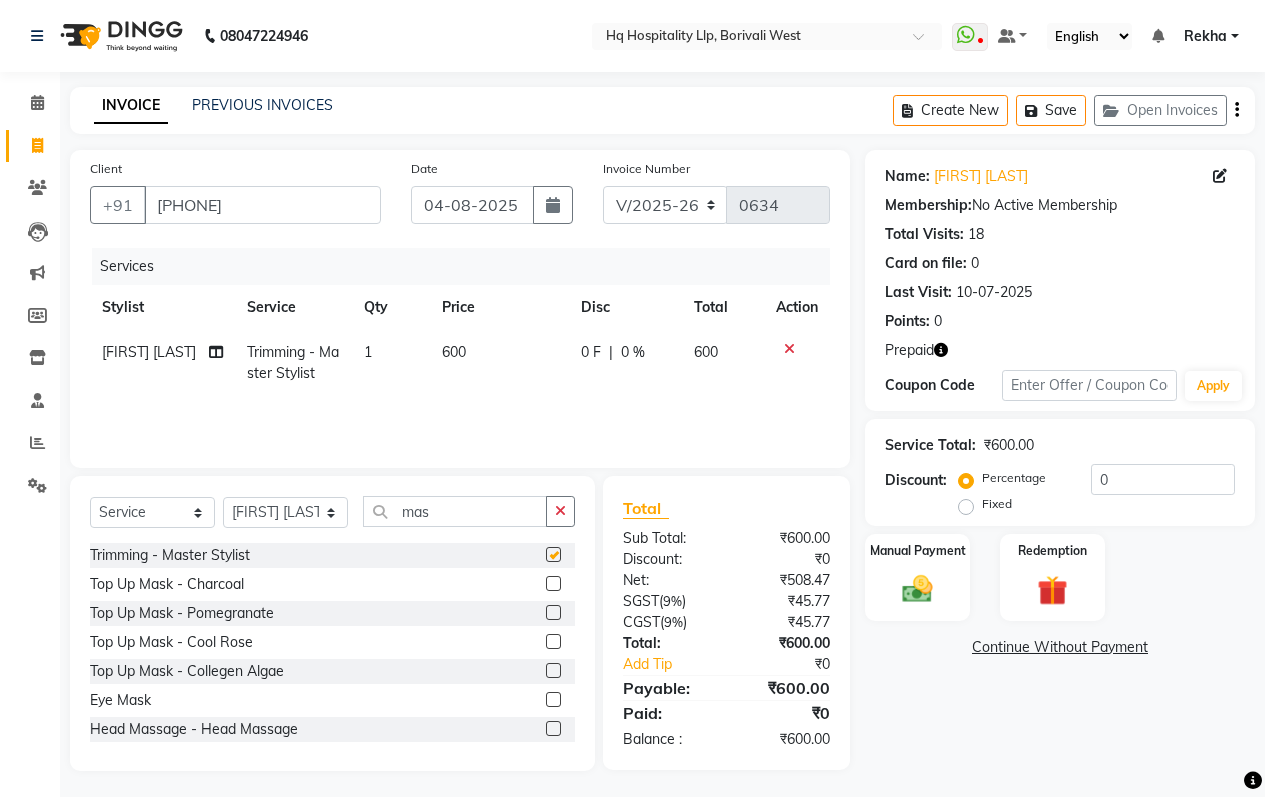 checkbox on "false" 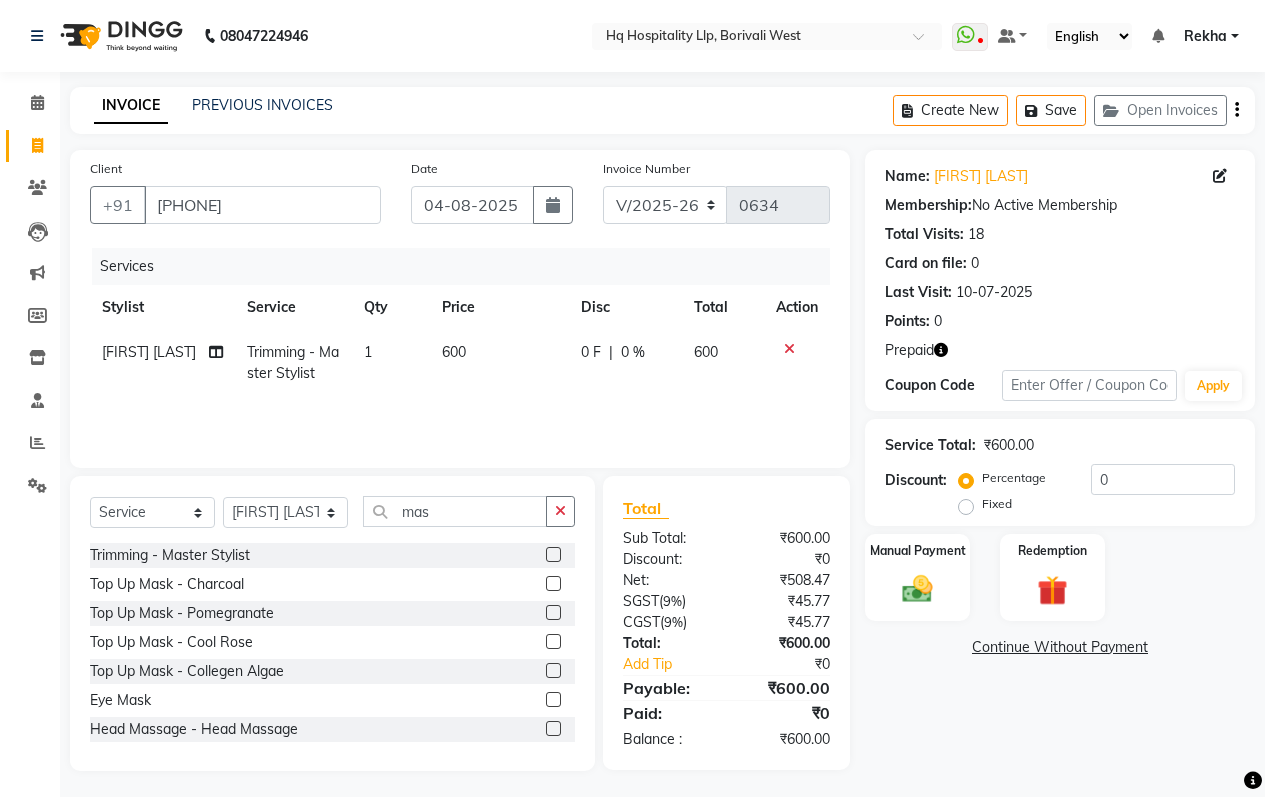 click on "600" 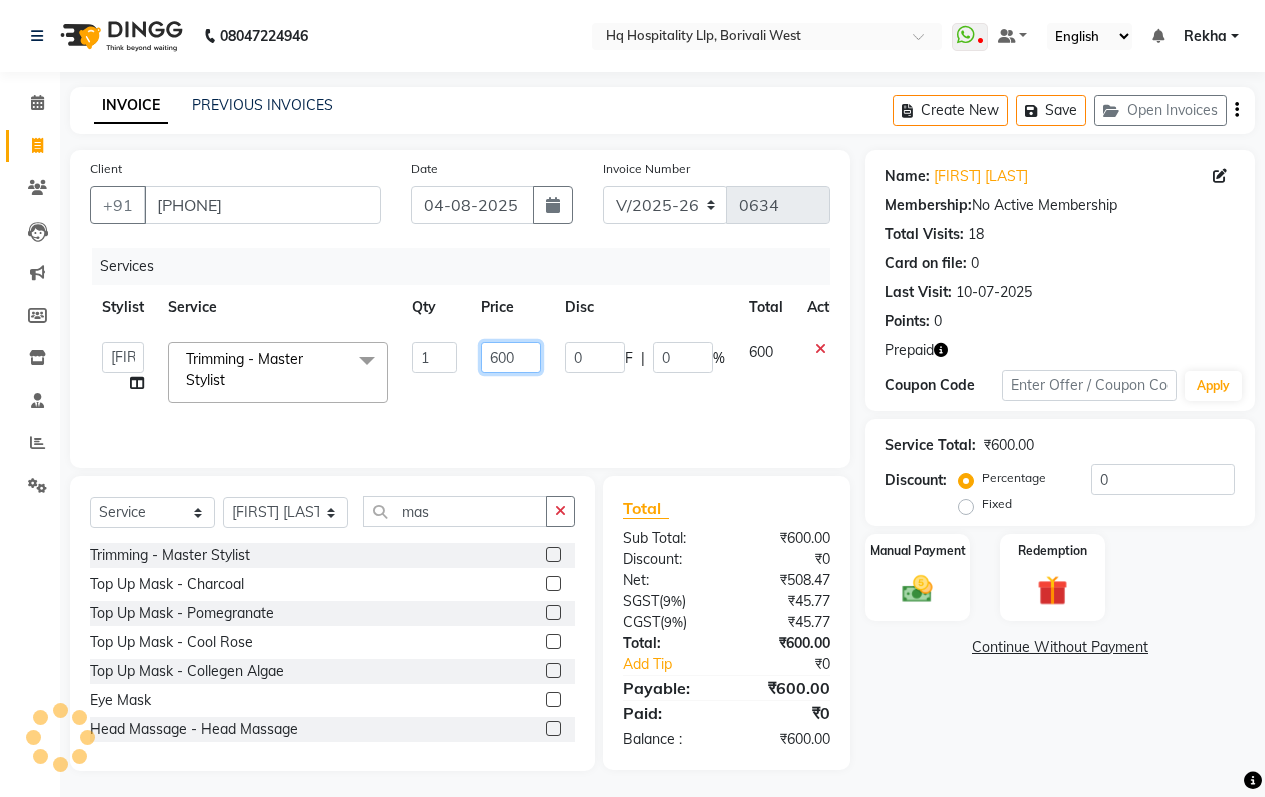 click on "600" 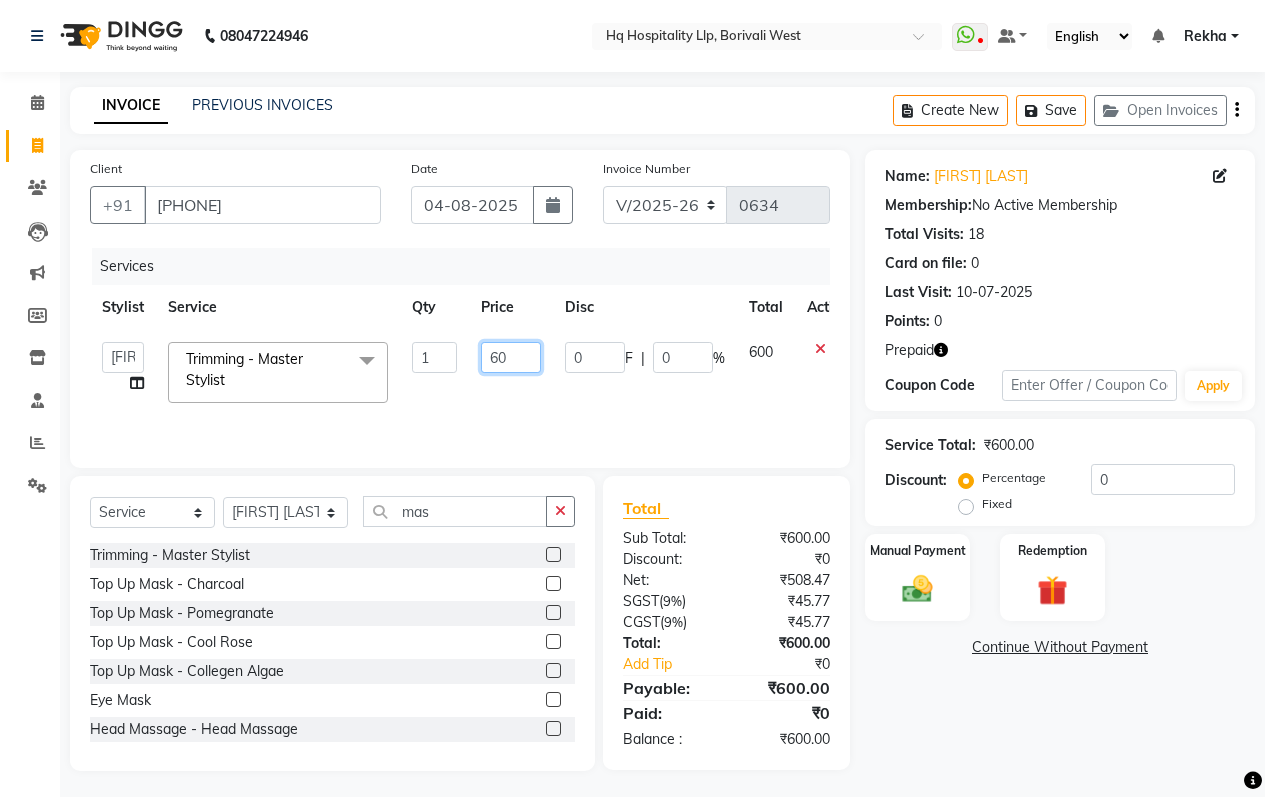 type on "6" 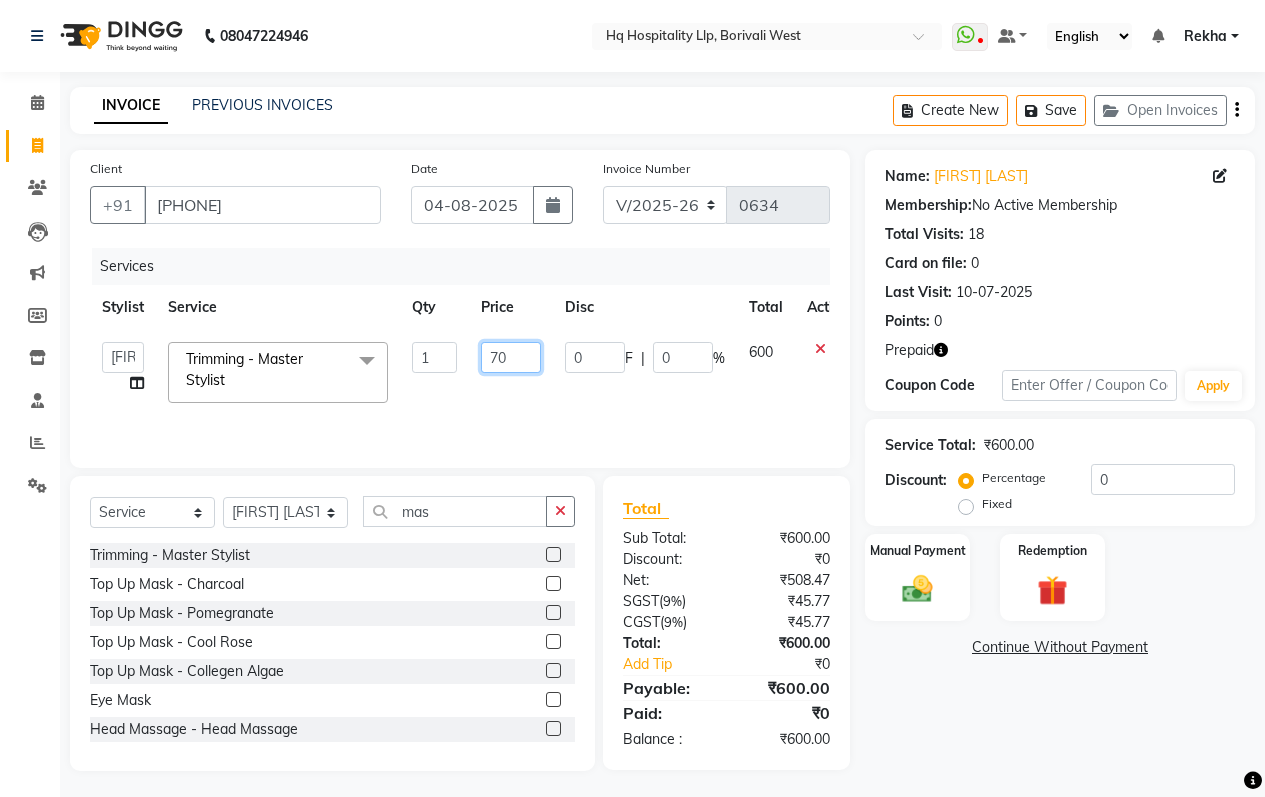 type on "708" 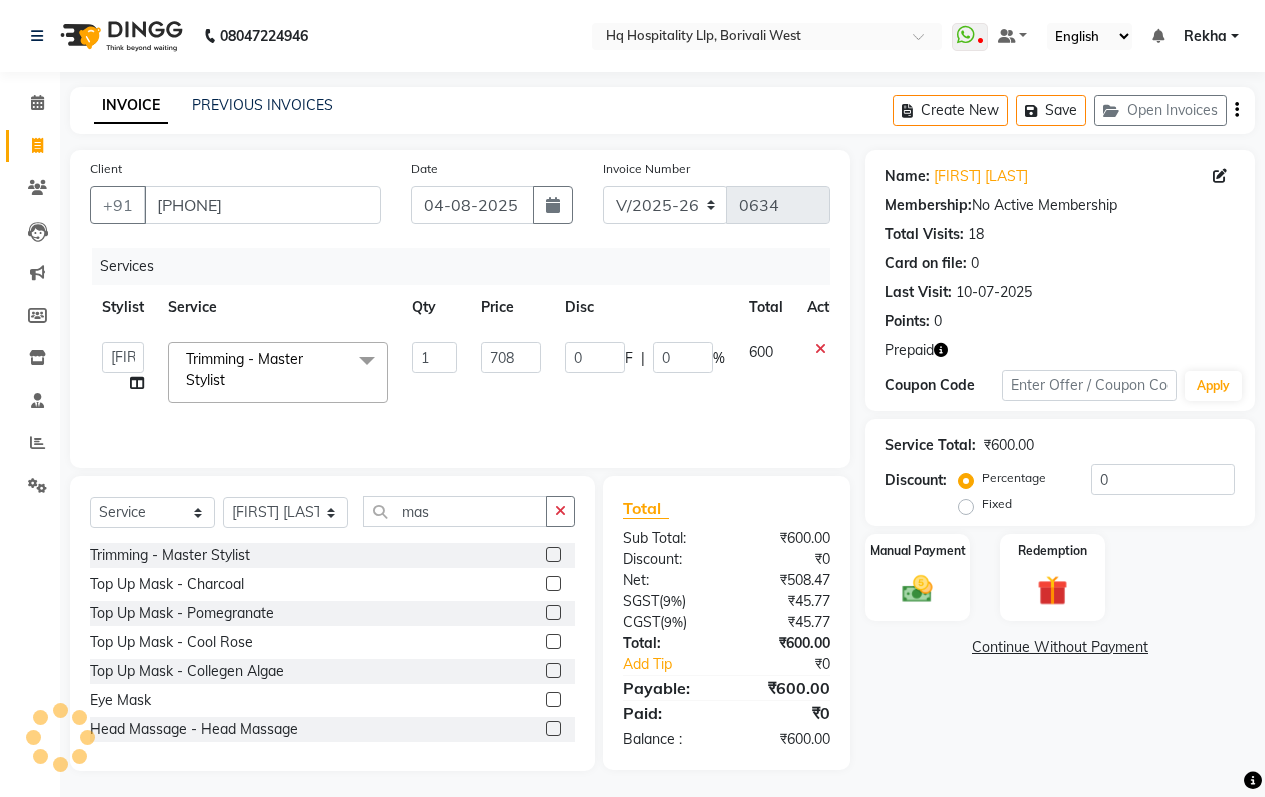 click on "Name: [FIRST] [LAST] Membership:  No Active Membership  Total Visits:  18 Card on file:  0 Last Visit:   [MONTH]-[DATE]-[YEAR] Points:   0  Prepaid Coupon Code Apply Service Total:  ₹600.00  Discount:  Percentage   Fixed  0 Manual Payment Redemption  Continue Without Payment" 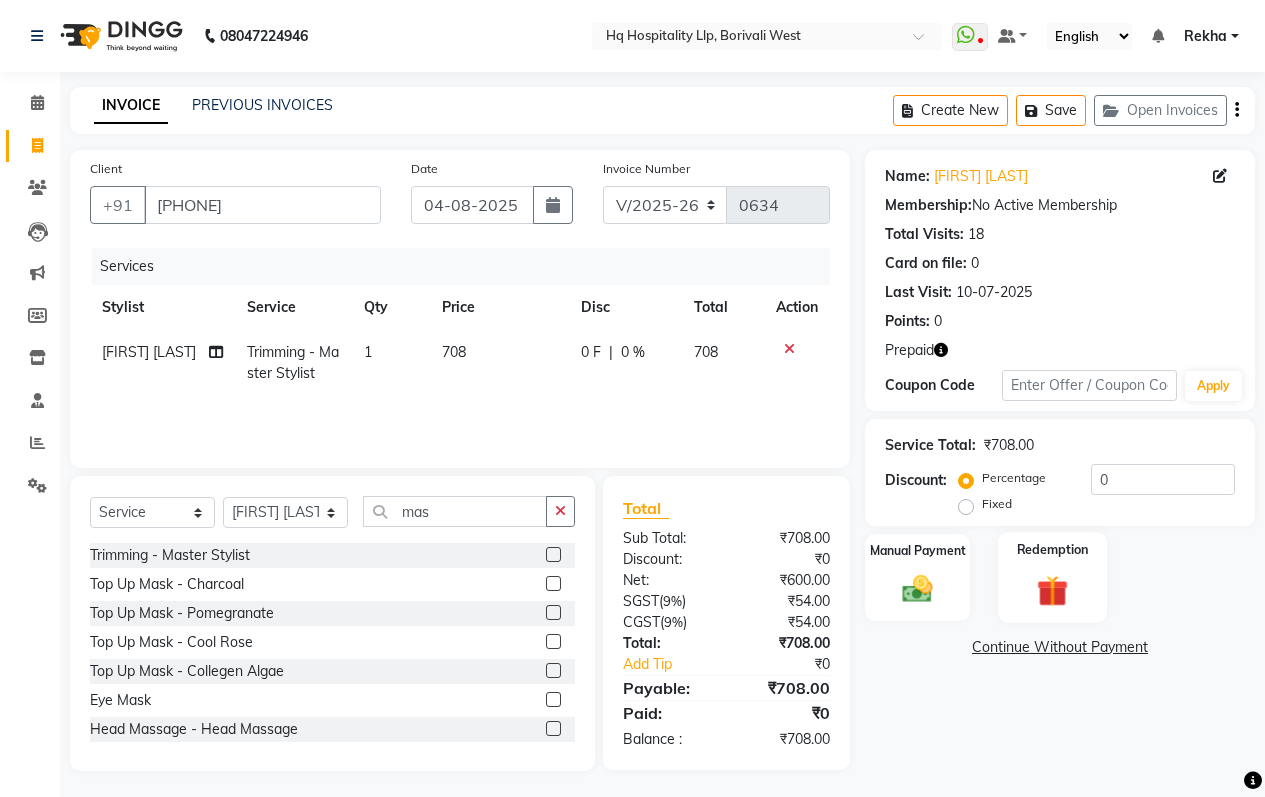 click 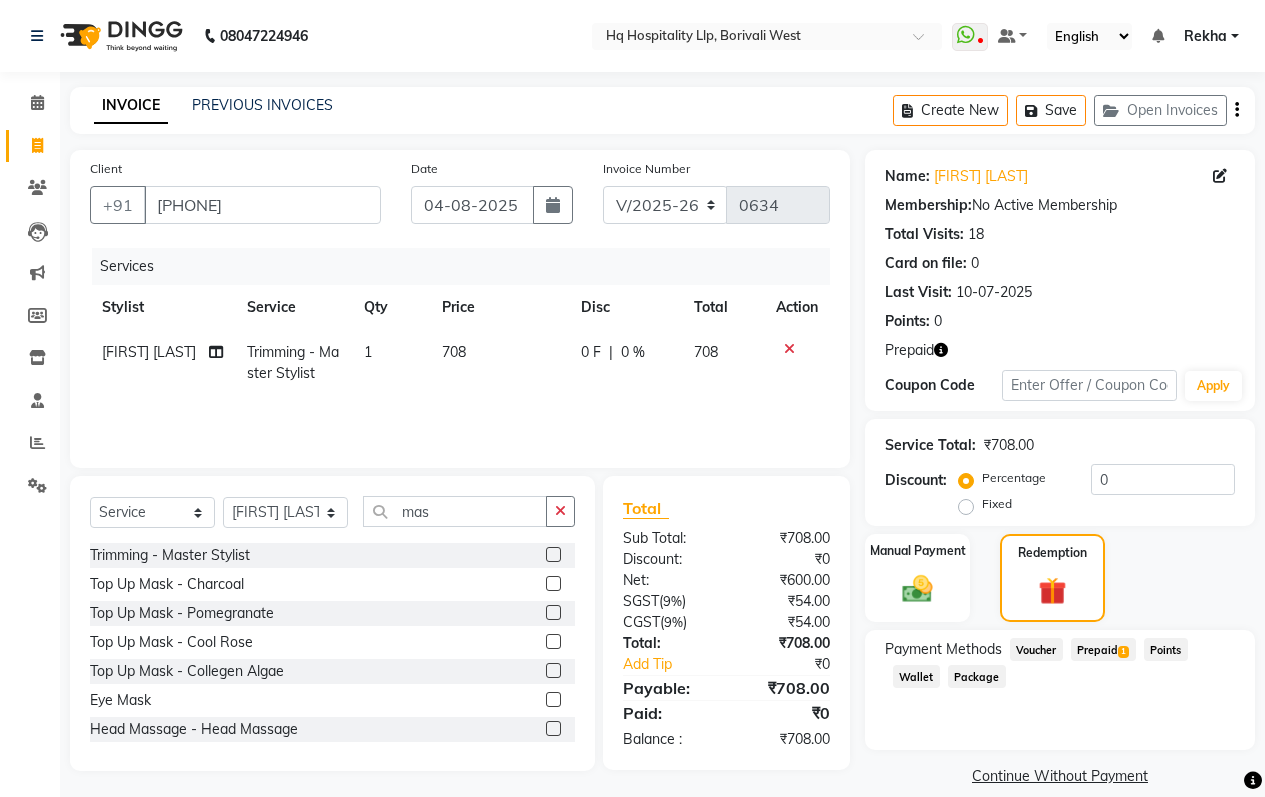 click on "Prepaid  1" 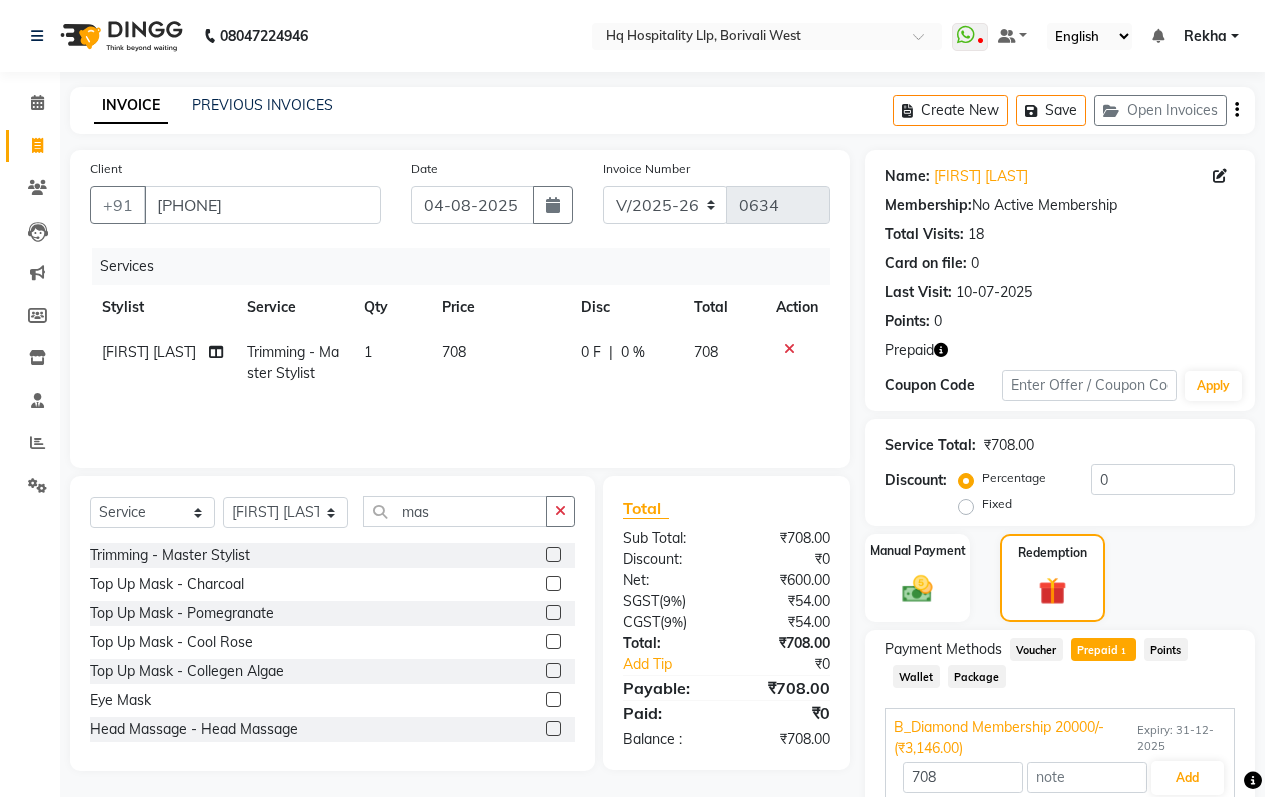scroll, scrollTop: 88, scrollLeft: 0, axis: vertical 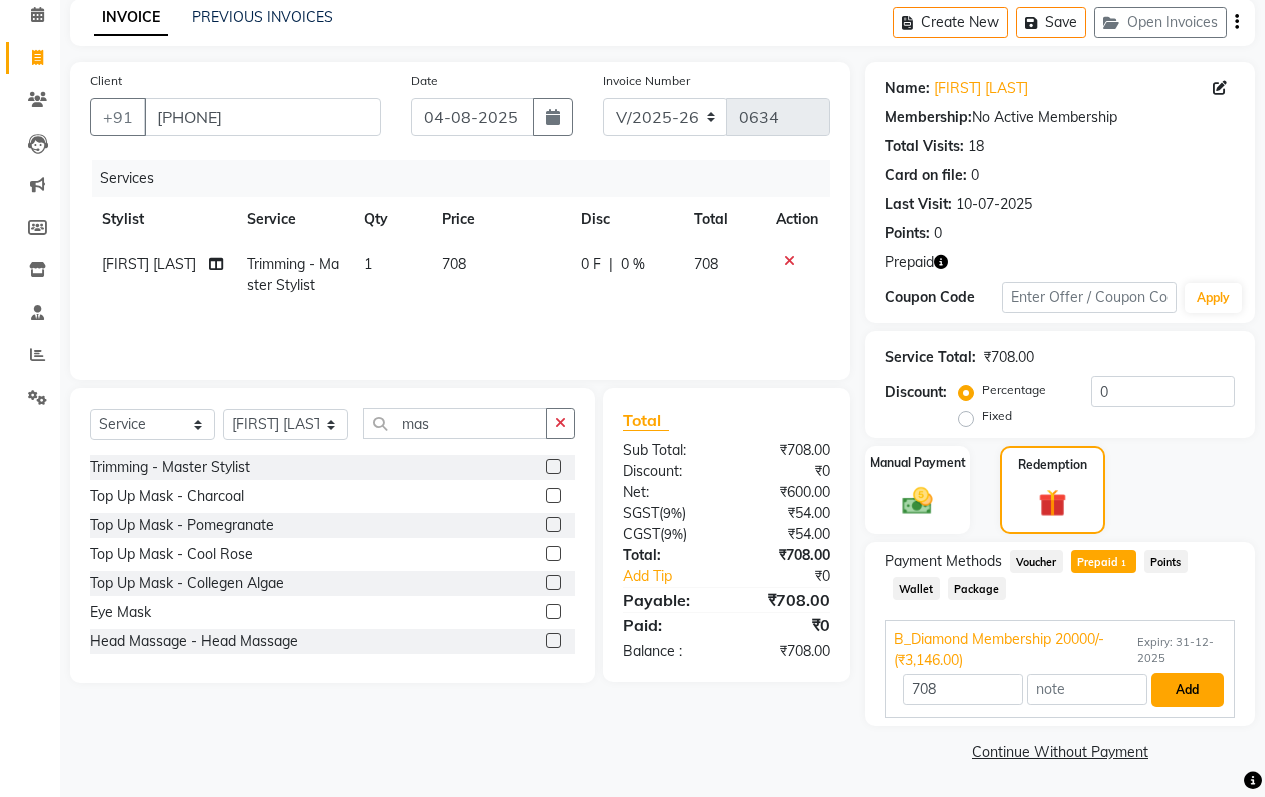 click on "Add" at bounding box center (1187, 690) 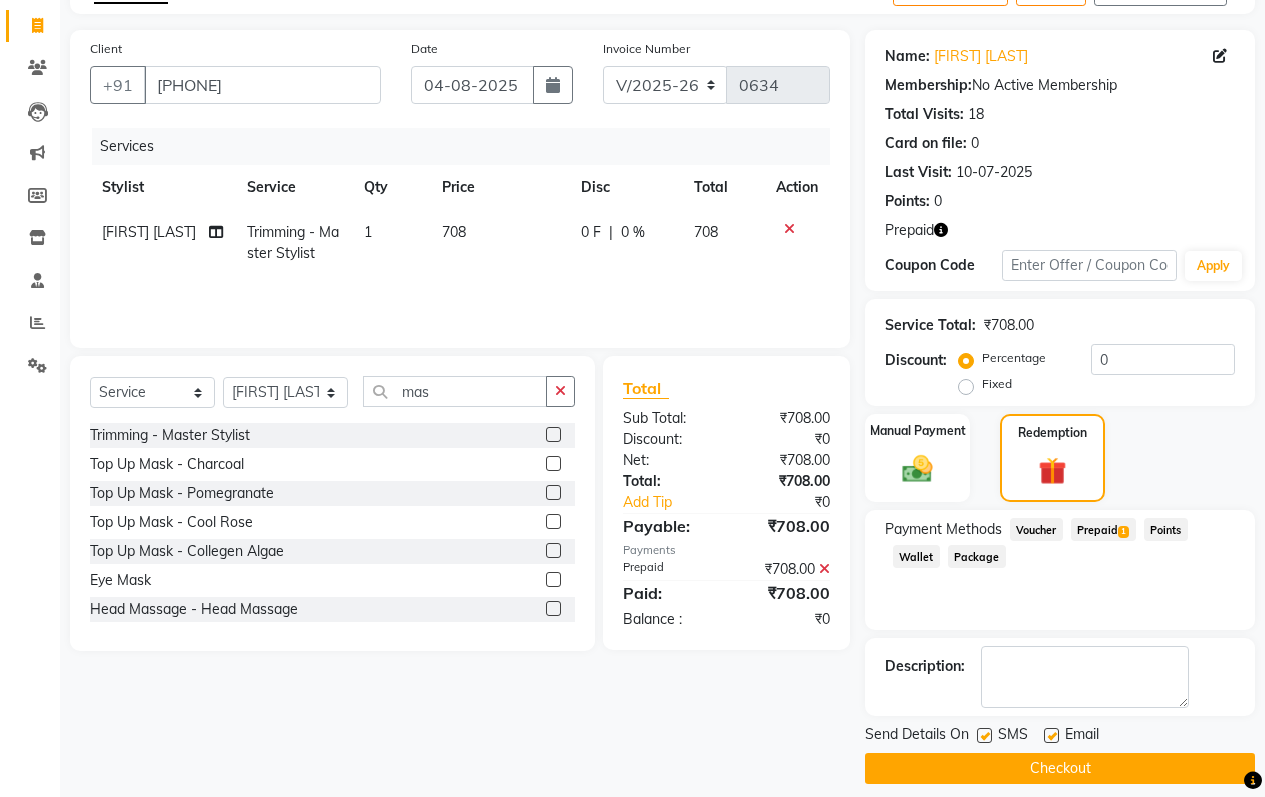 scroll, scrollTop: 137, scrollLeft: 0, axis: vertical 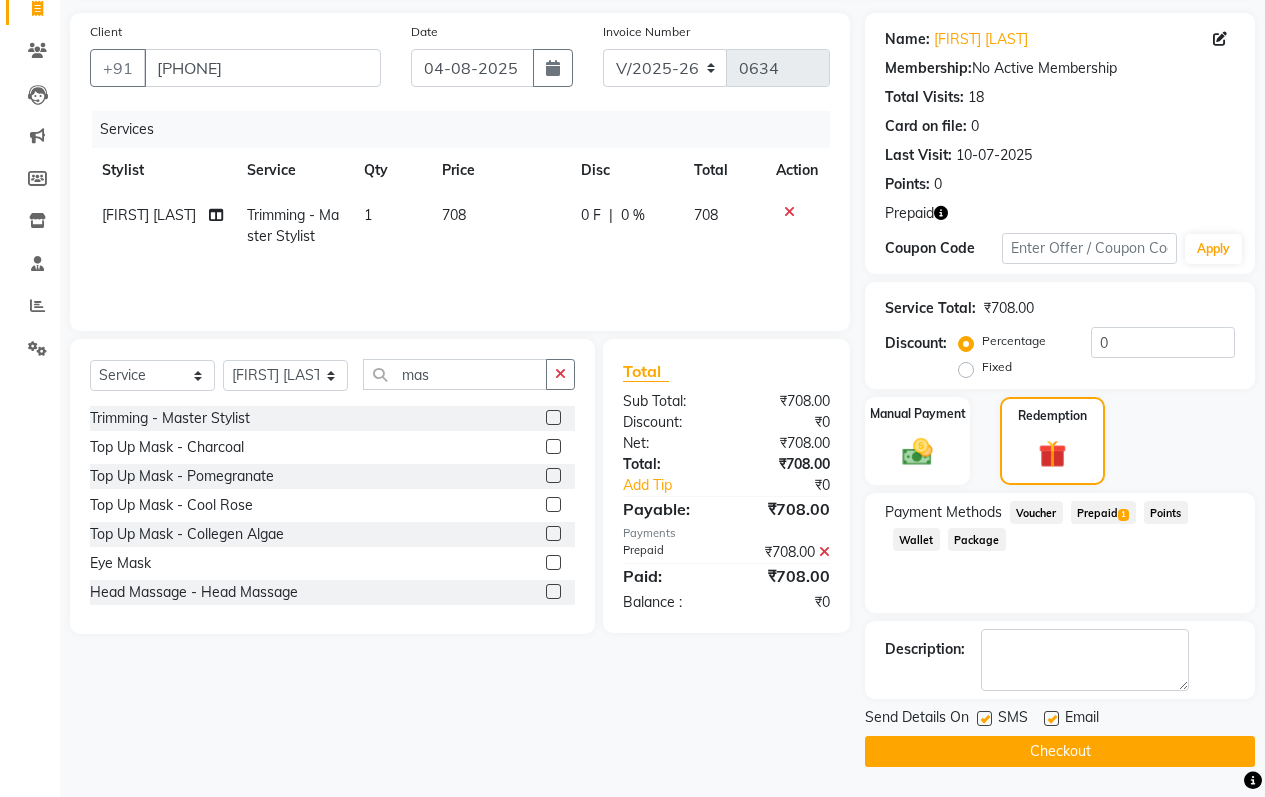 click on "Checkout" 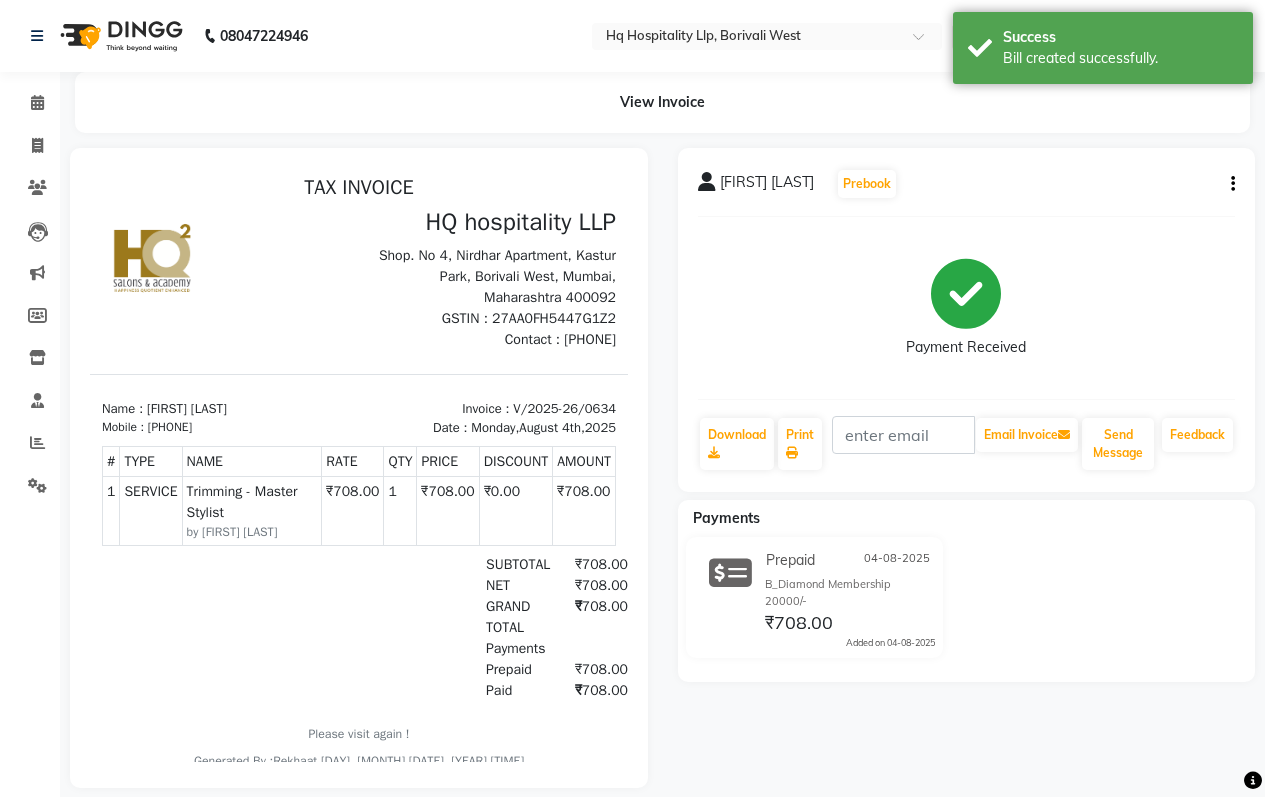 scroll, scrollTop: 0, scrollLeft: 0, axis: both 